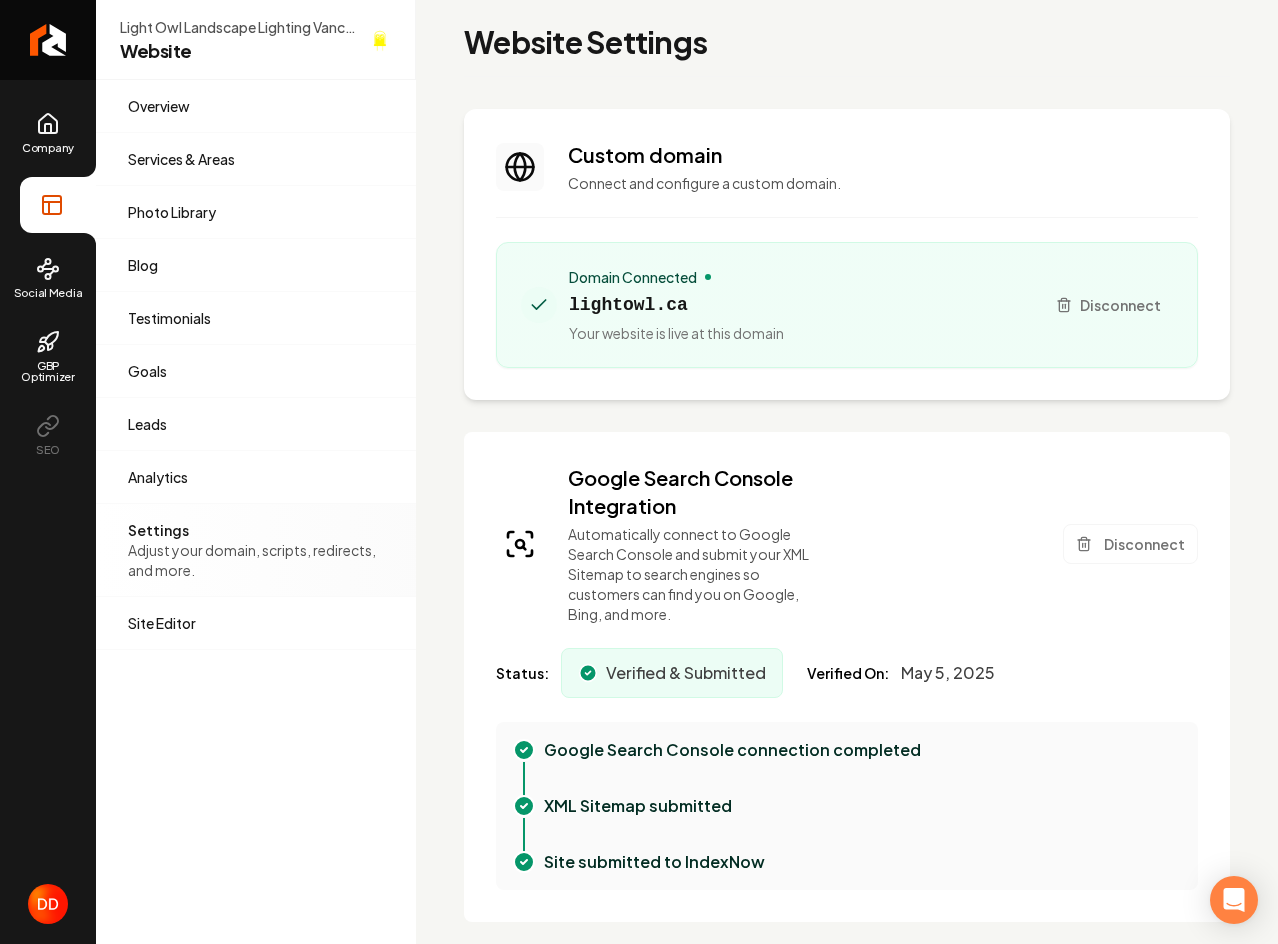 scroll, scrollTop: 0, scrollLeft: 0, axis: both 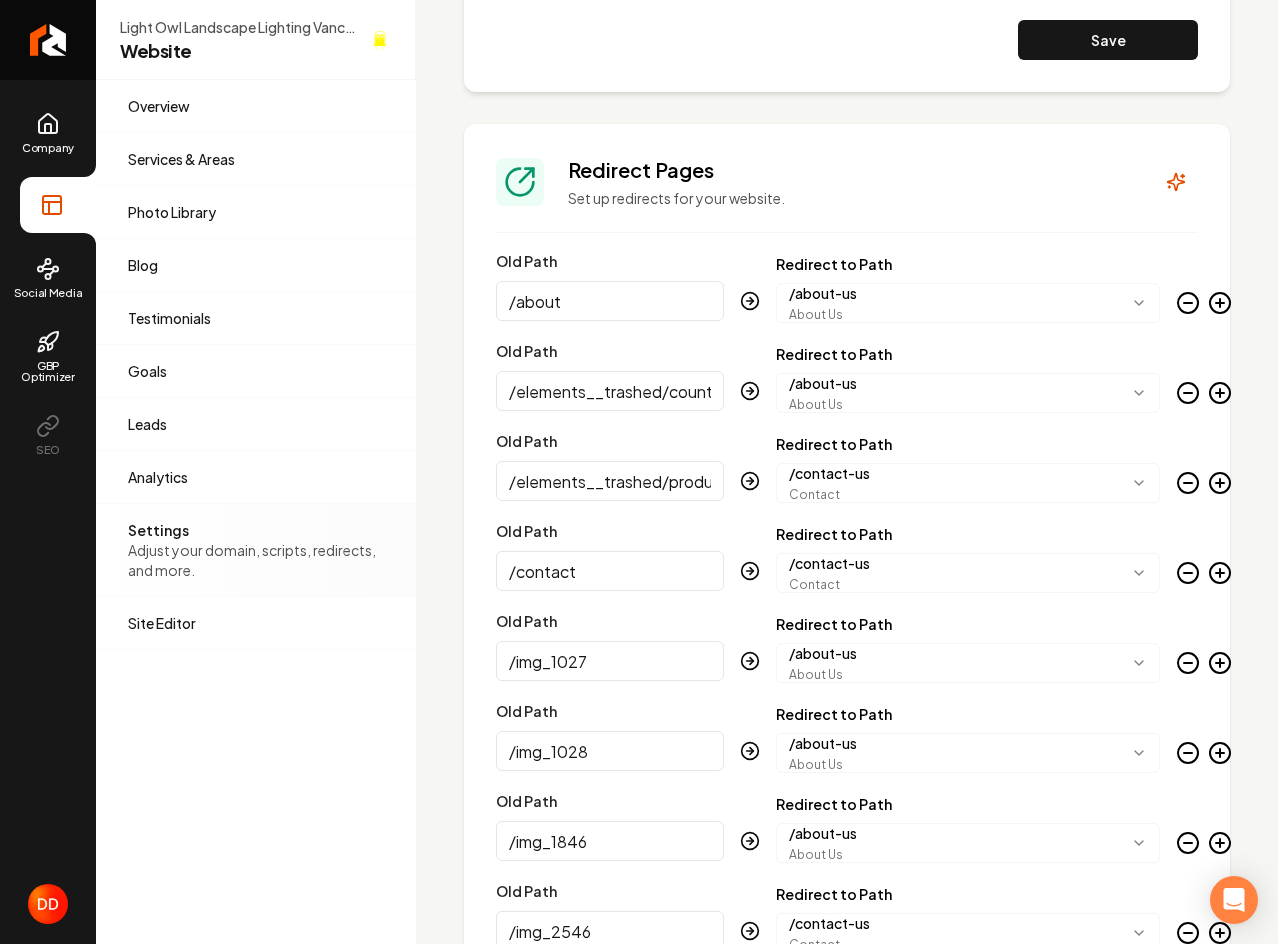 drag, startPoint x: 608, startPoint y: 659, endPoint x: 314, endPoint y: 665, distance: 294.06122 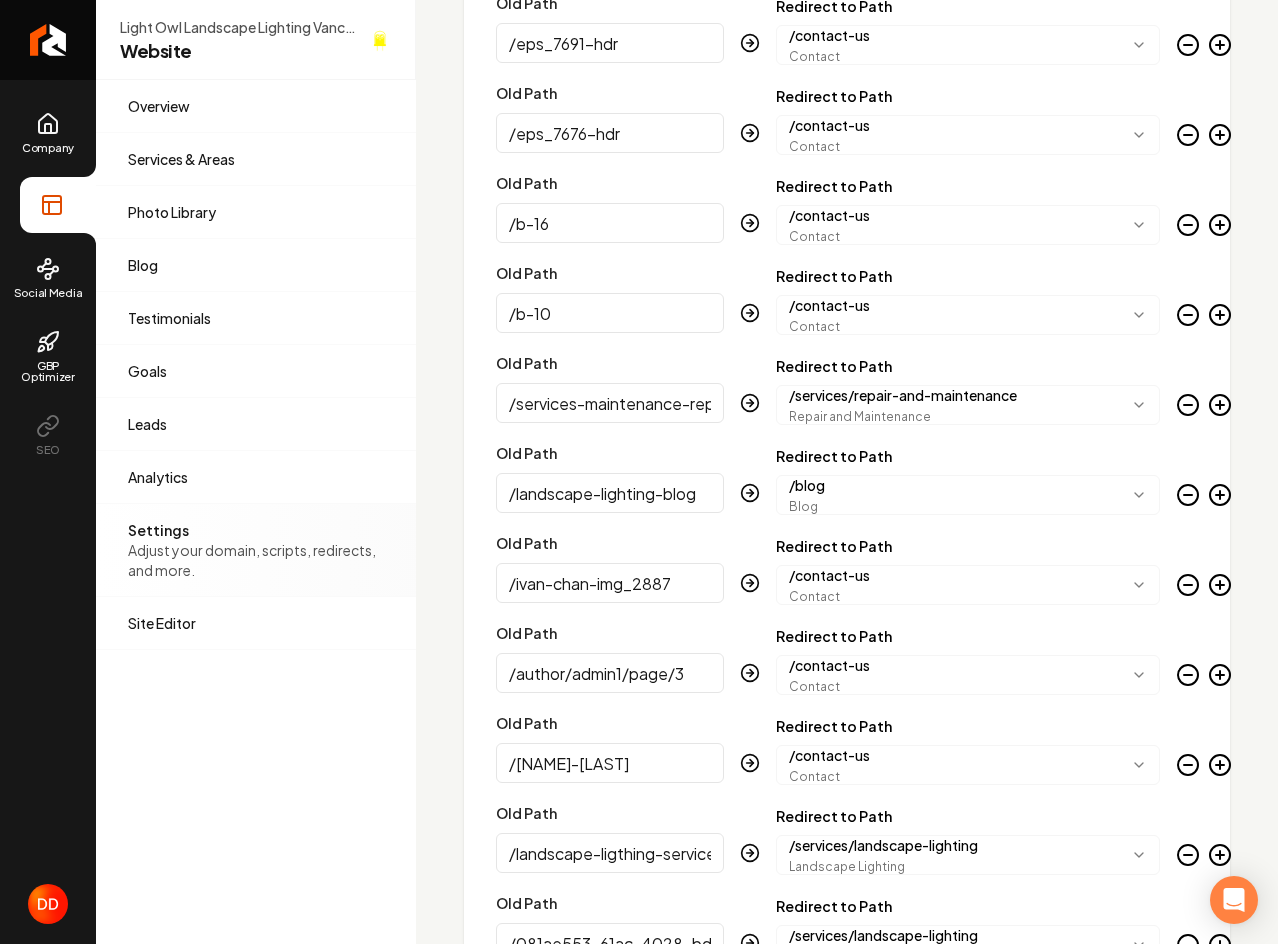 scroll, scrollTop: 3900, scrollLeft: 0, axis: vertical 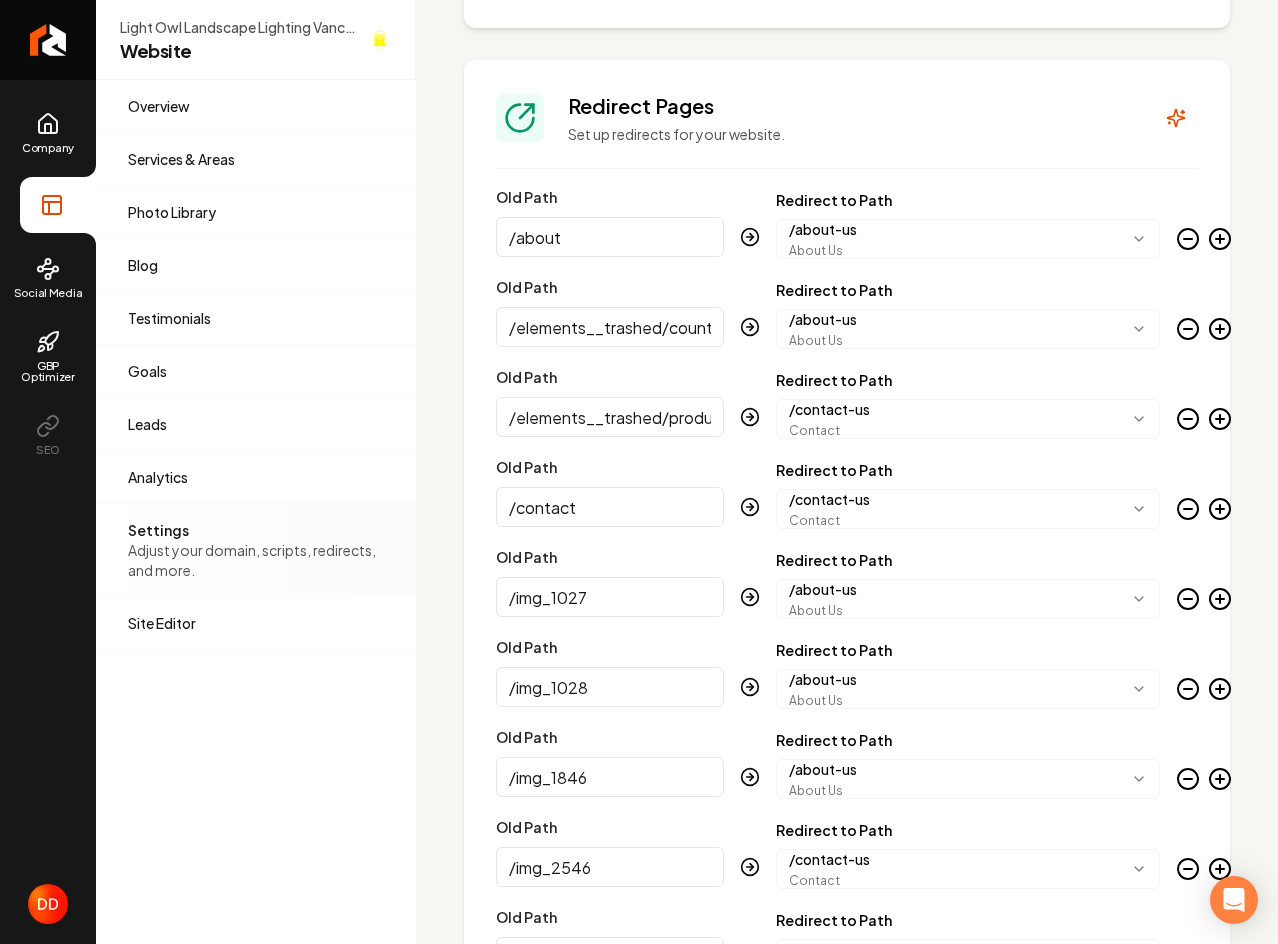 click on "/elements__trashed/countdown" at bounding box center [610, 327] 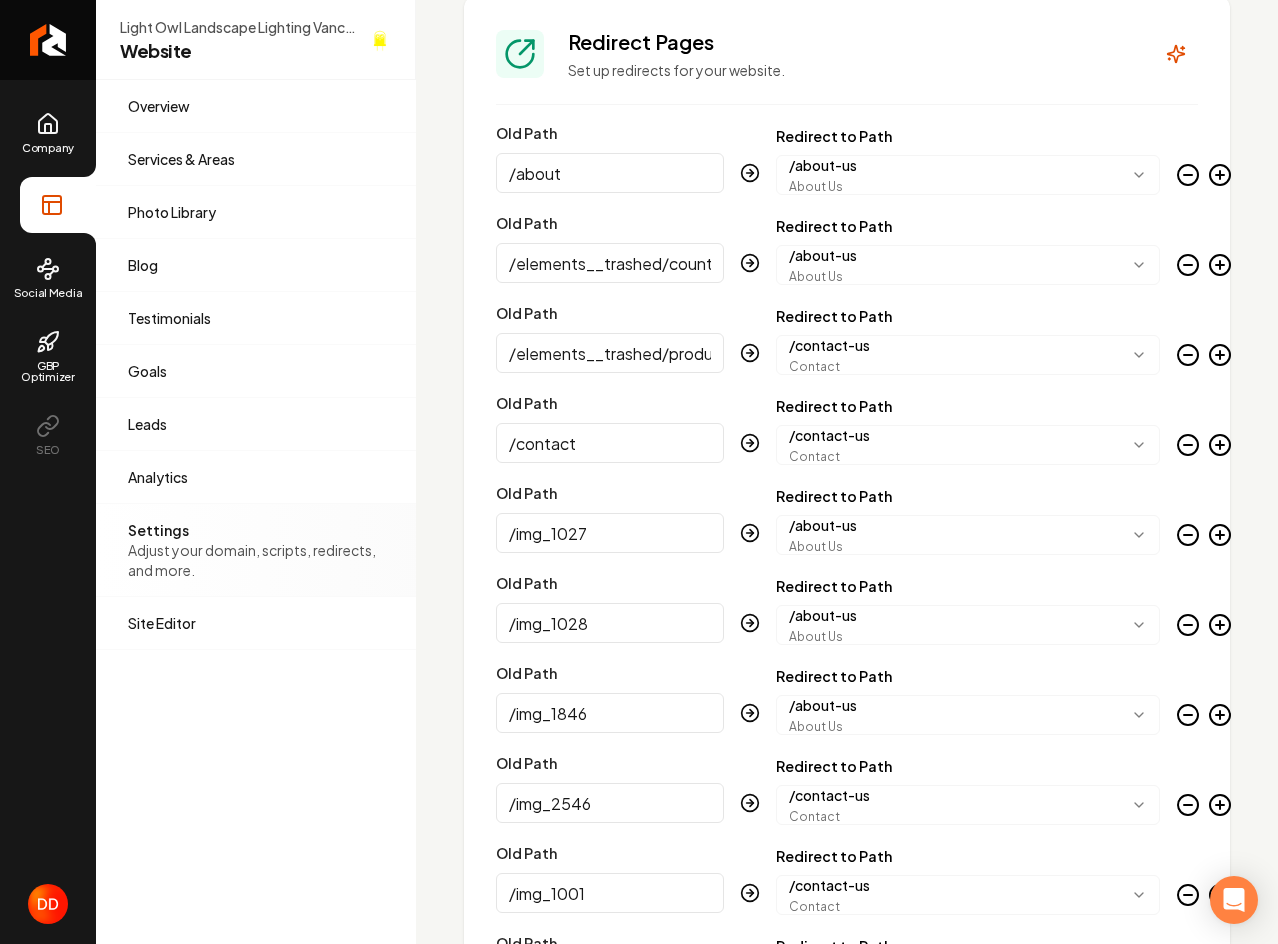 scroll, scrollTop: 1864, scrollLeft: 0, axis: vertical 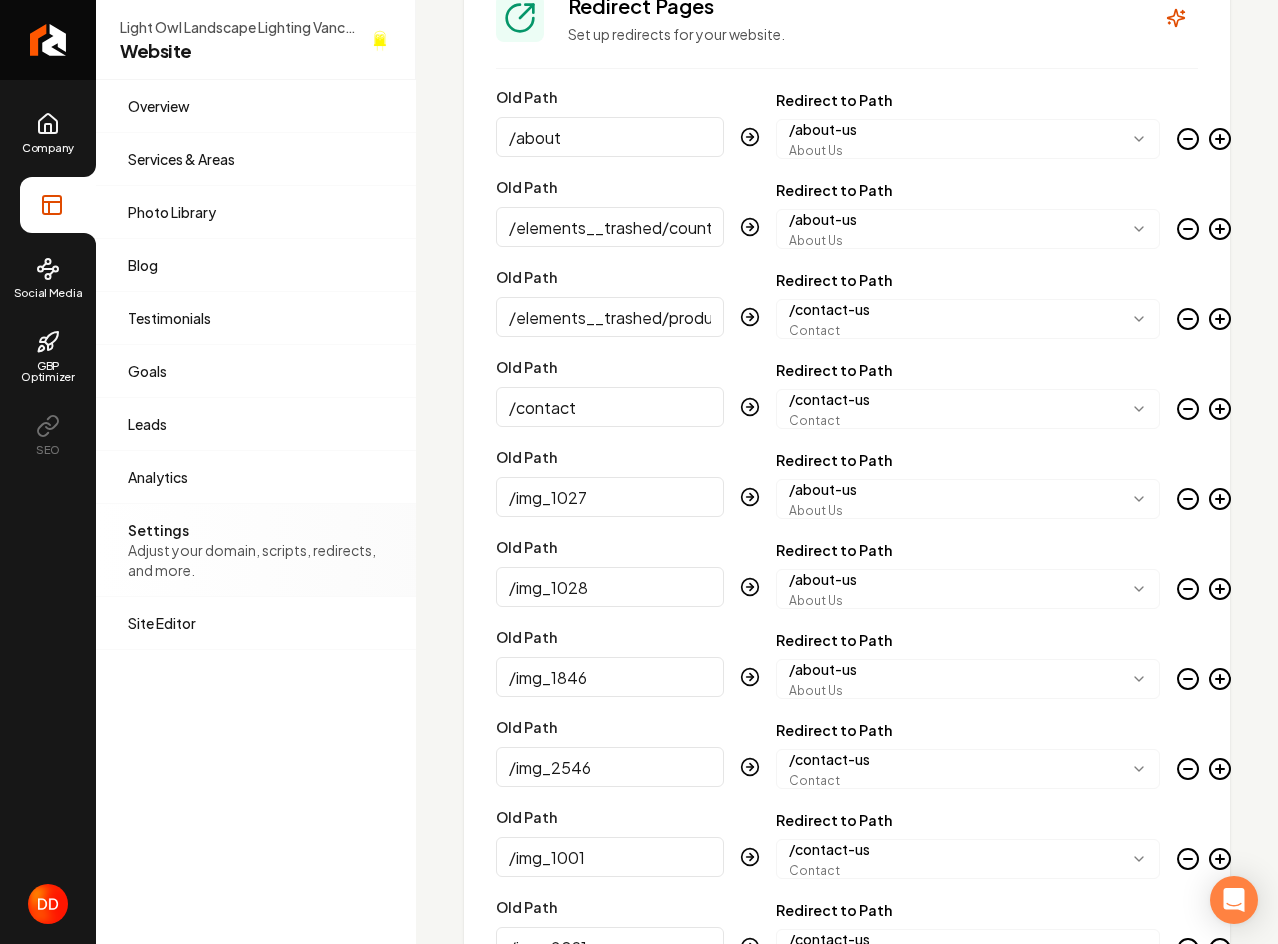 drag, startPoint x: 644, startPoint y: 506, endPoint x: 442, endPoint y: 496, distance: 202.24738 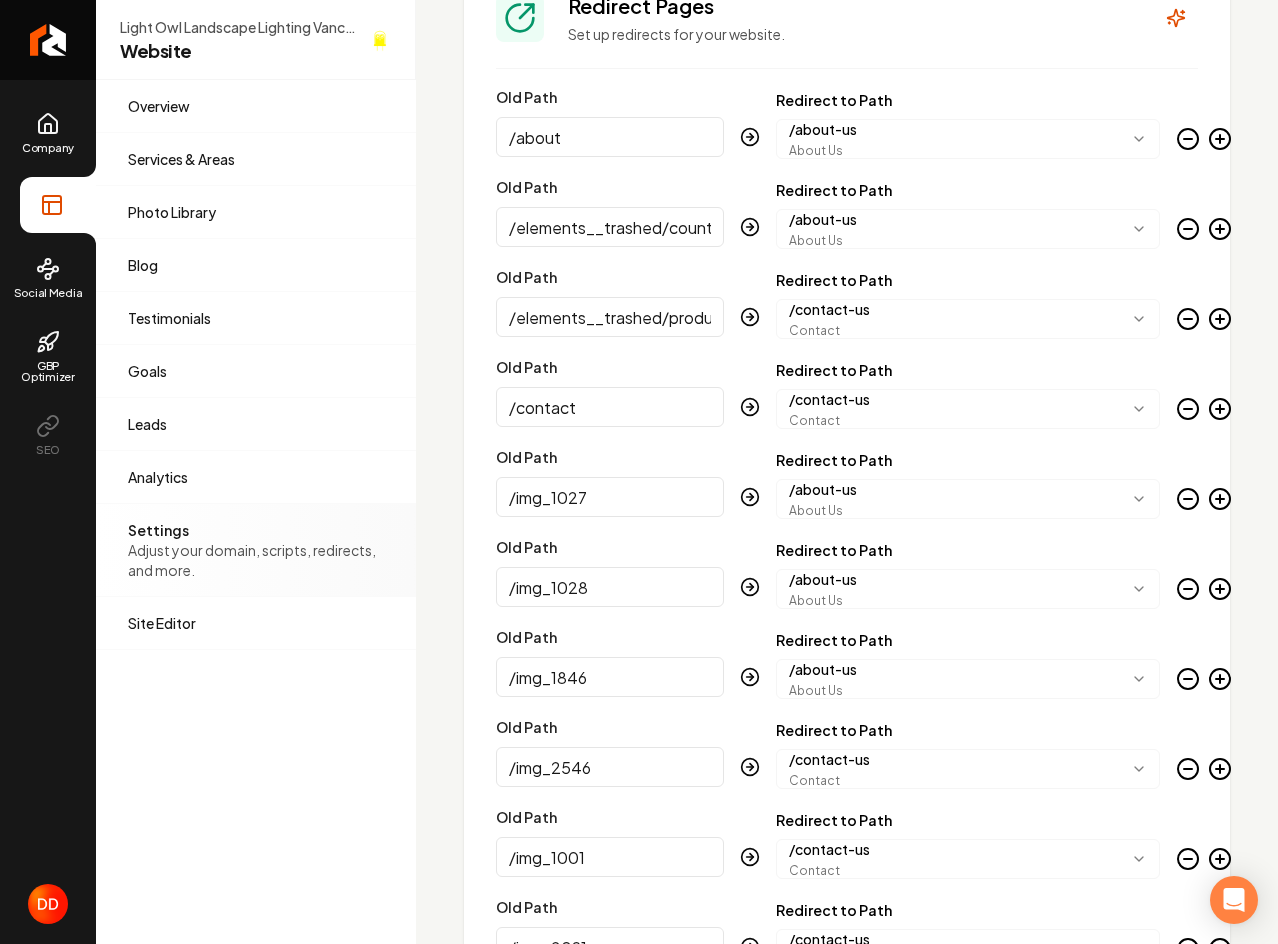 drag, startPoint x: 480, startPoint y: 577, endPoint x: 328, endPoint y: 573, distance: 152.05263 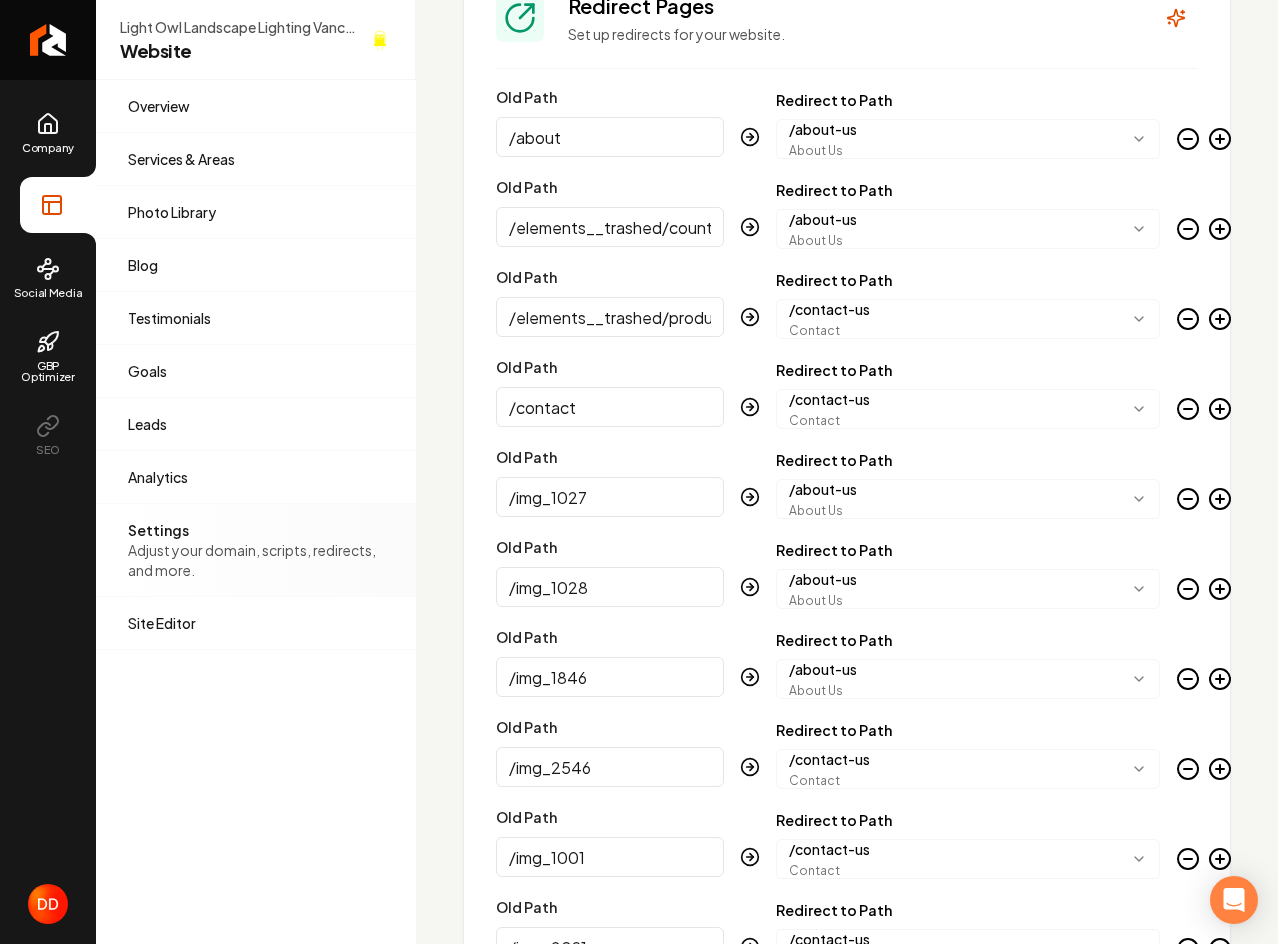 drag, startPoint x: 613, startPoint y: 683, endPoint x: 813, endPoint y: 625, distance: 208.24025 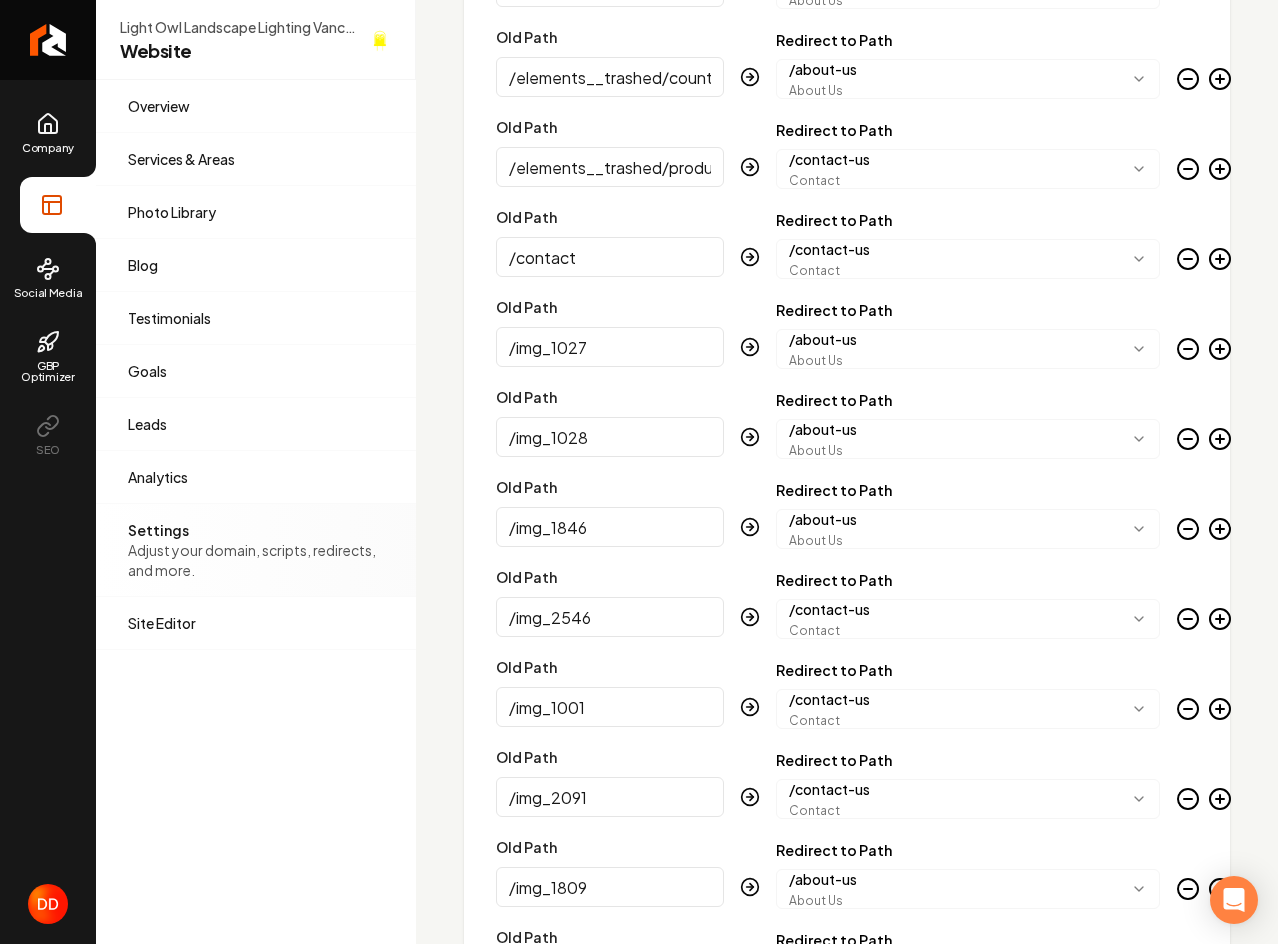 scroll, scrollTop: 2064, scrollLeft: 0, axis: vertical 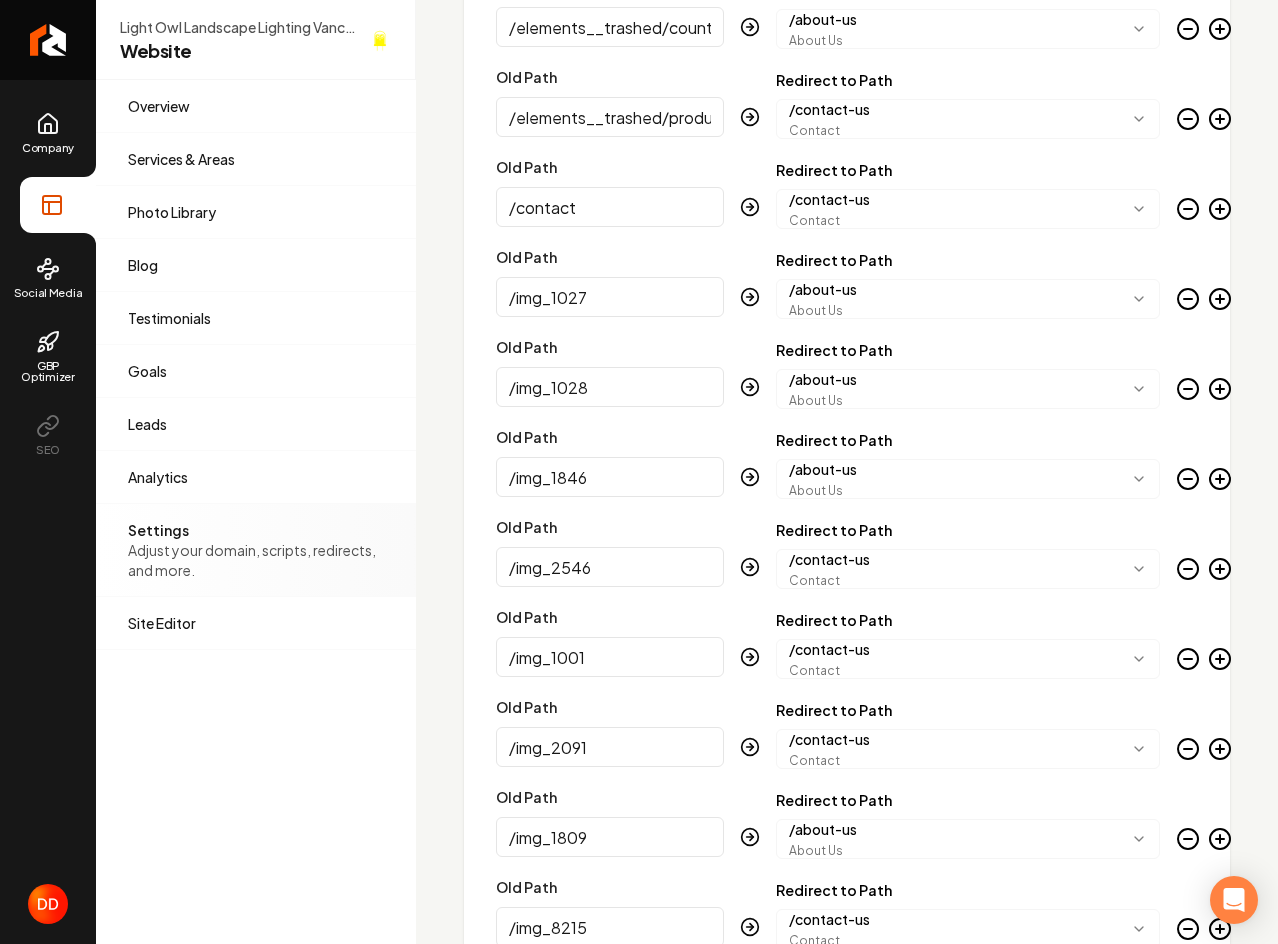 click on "Light Owl Landscape Lighting Vancouver Website Overview Pages that are shared across your website. Services & Areas Adjust your services and areas of expertise. Photo Library Manage the media for your website. Blog Demonstrate your work via blog posts & project pages. Testimonials Demonstrate social proof via testimonials. Goals Set your goals and track your progress. Leads All of the leads that have come in through your website. Analytics Get an idea of your visitor count and what CTAs they clicked. Settings Adjust your domain, scripts, redirects, and more. Site Editor Edit your website with our easy-to-use editor. Website Settings Custom domain Connect and configure a custom domain. Domain Connected lightowl.ca Your website is live at this domain Disconnect Google Search Console Integration Automatically connect to Google Search Console and submit your XML Sitemap to search engines so customers can find you on Google, Bing, and more. Verify & Submit Disconnect Status: Verified & Submitted Verified On: 1 1 2" at bounding box center [687, 472] 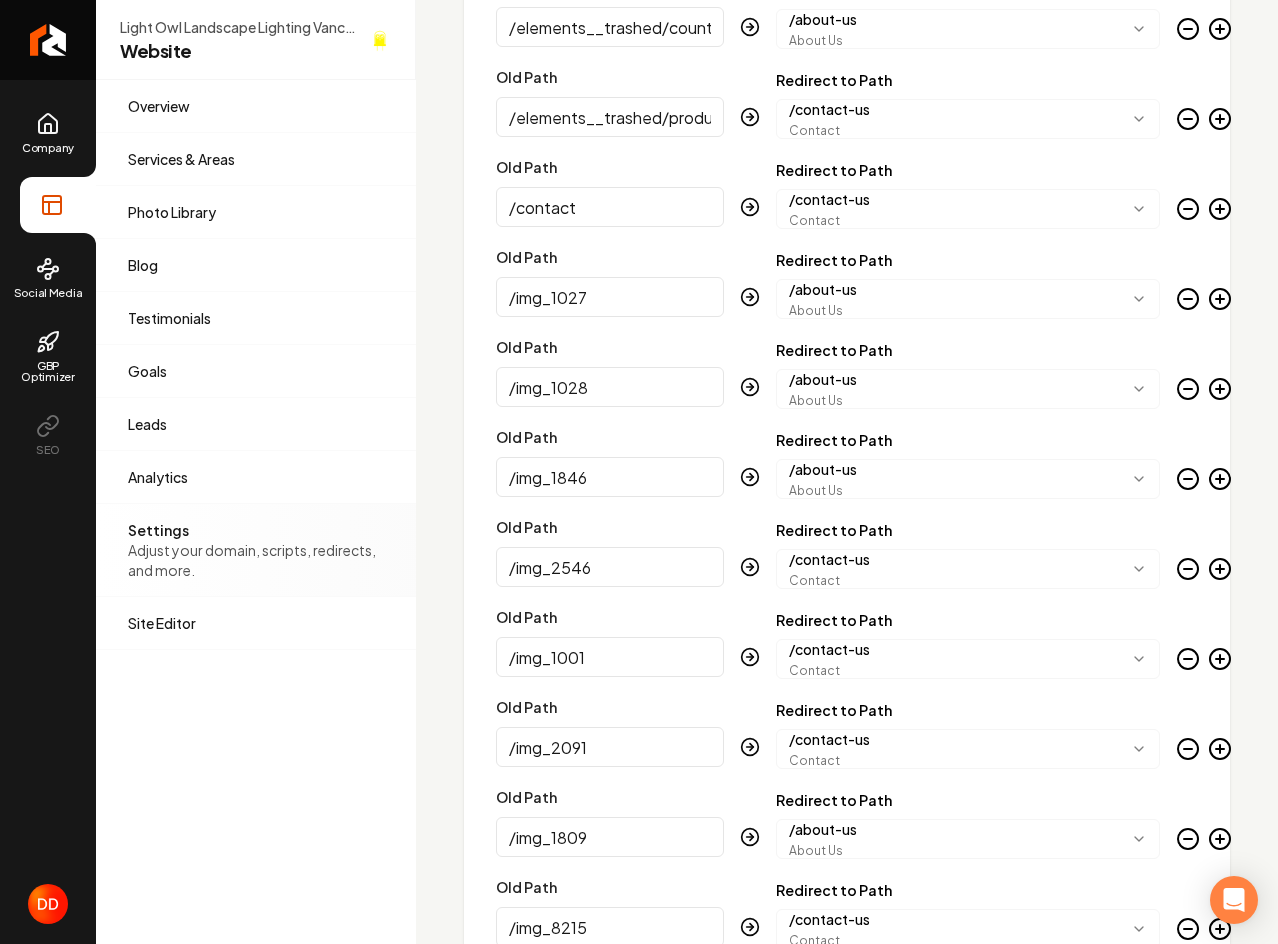 drag, startPoint x: 646, startPoint y: 654, endPoint x: 1199, endPoint y: 634, distance: 553.3616 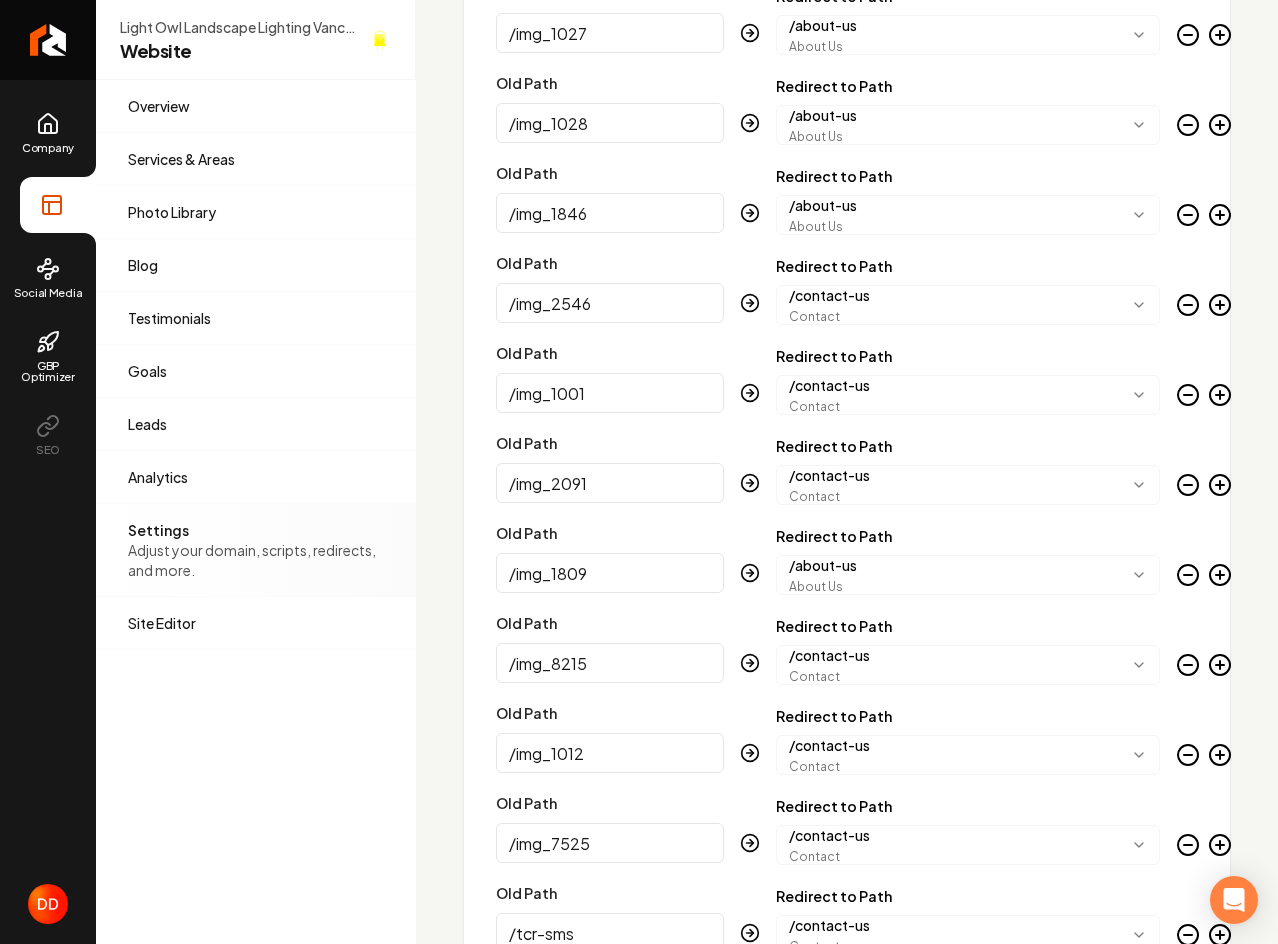 scroll, scrollTop: 2364, scrollLeft: 0, axis: vertical 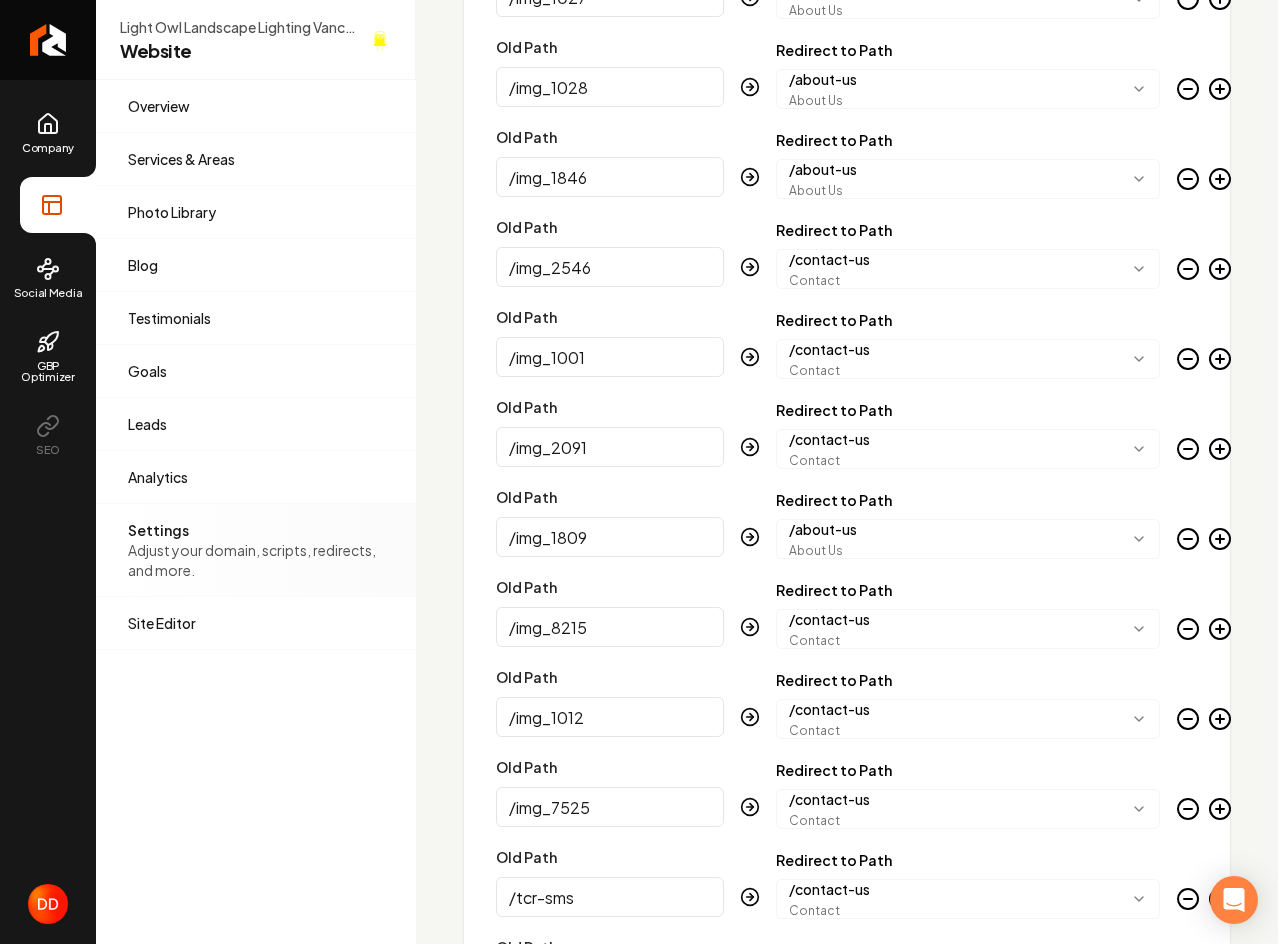 drag, startPoint x: 618, startPoint y: 536, endPoint x: 469, endPoint y: 539, distance: 149.0302 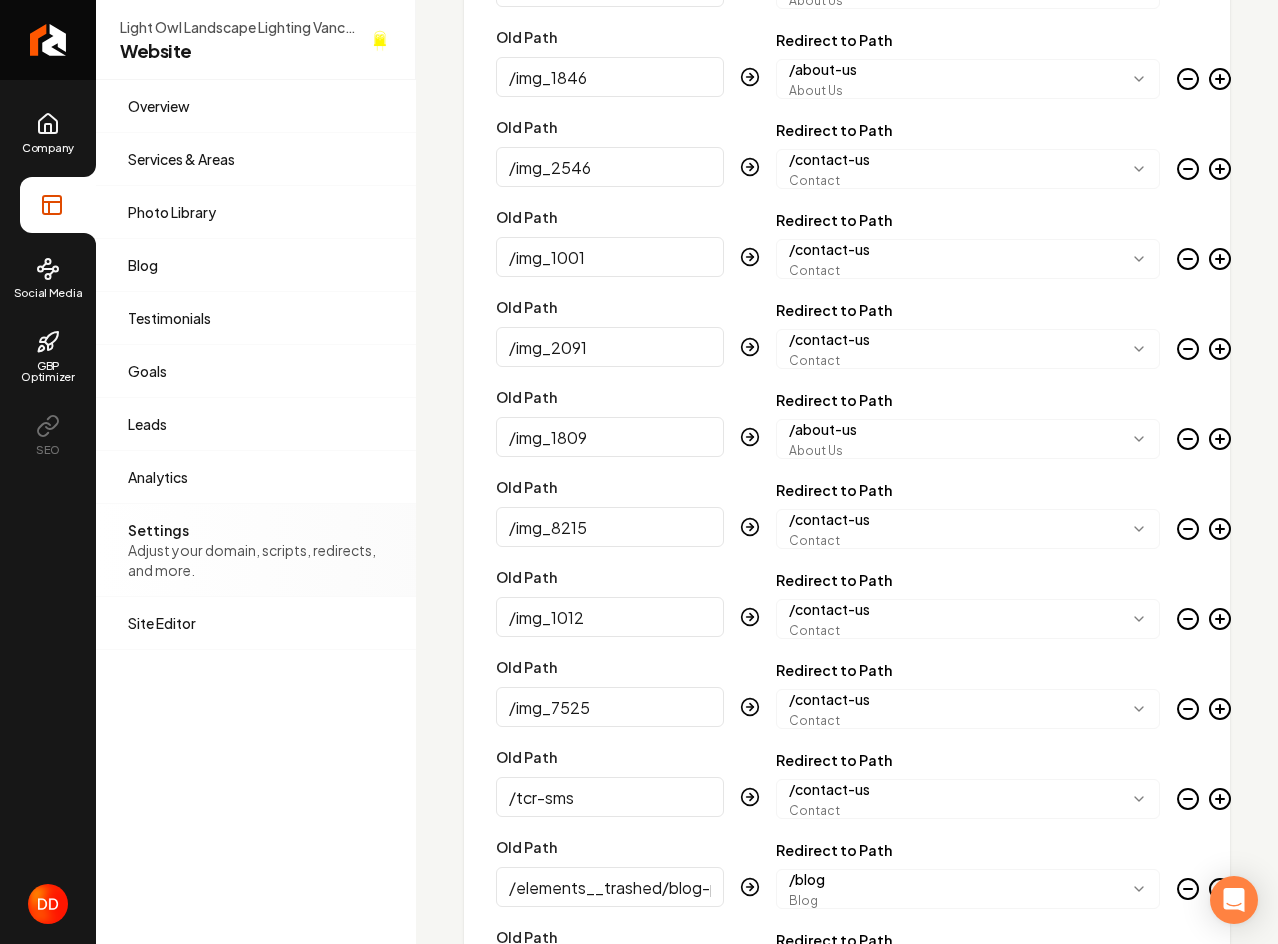 drag, startPoint x: 645, startPoint y: 609, endPoint x: 1215, endPoint y: 607, distance: 570.0035 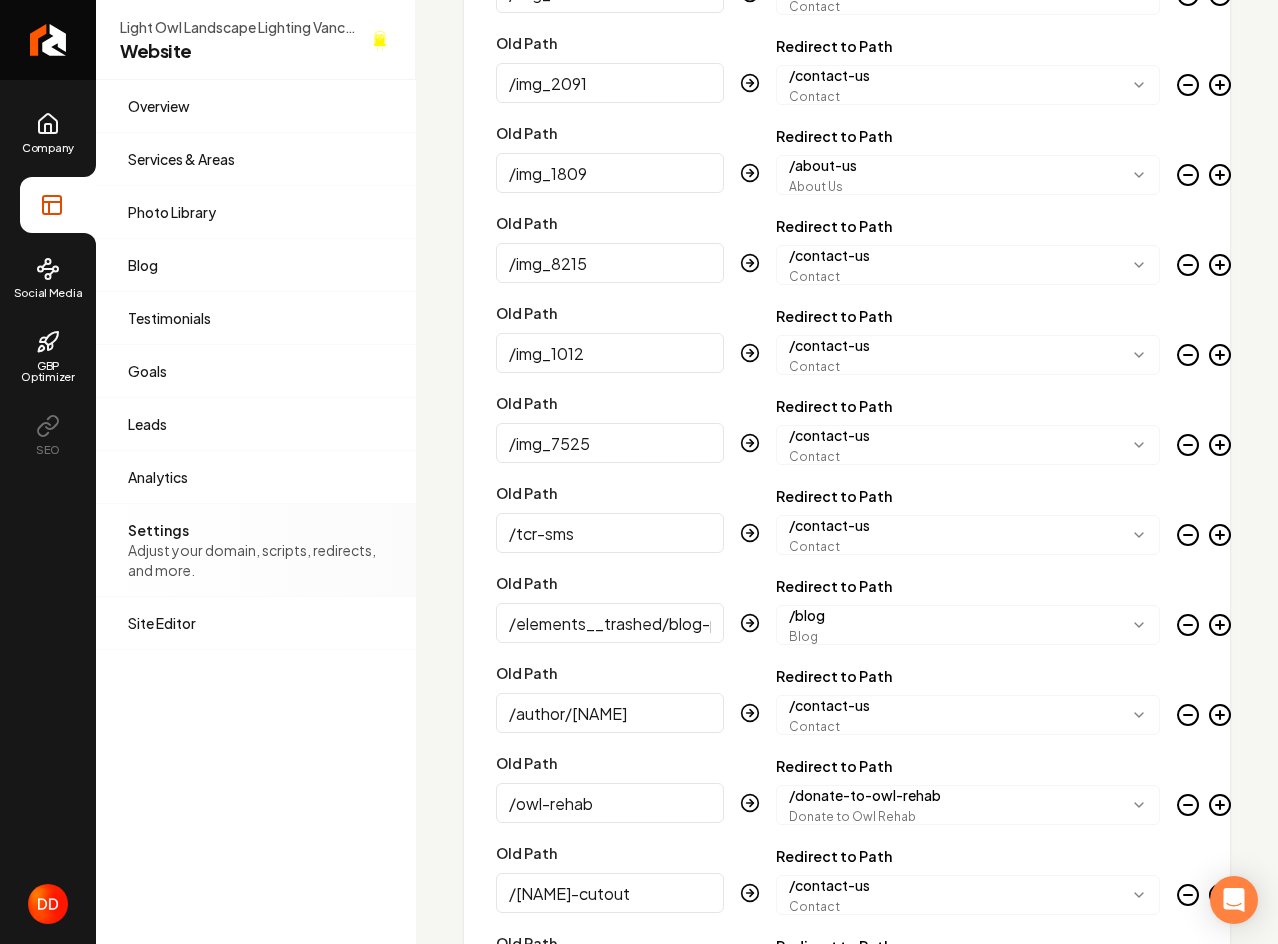 scroll, scrollTop: 2764, scrollLeft: 0, axis: vertical 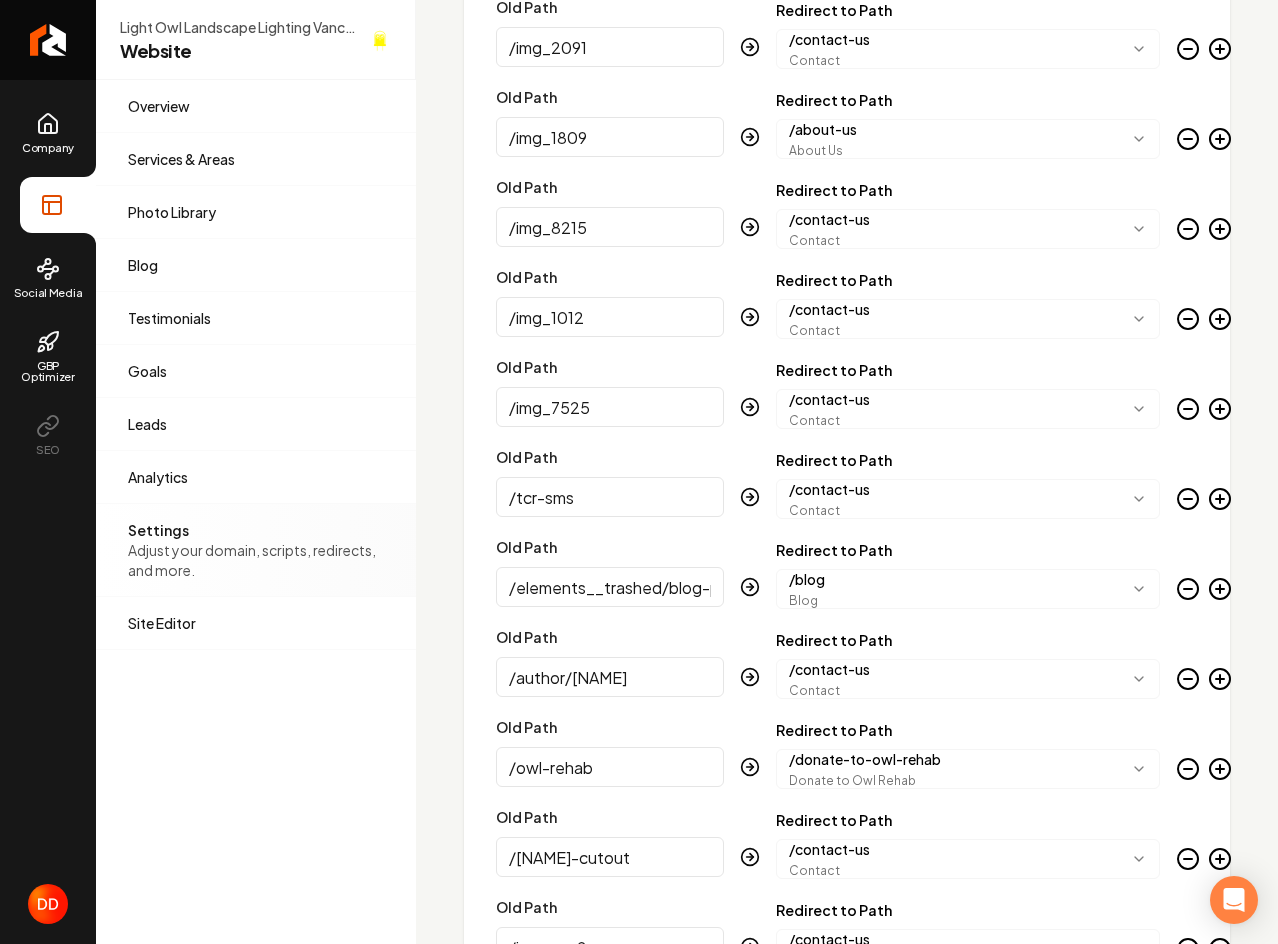 click on "/elements__trashed/blog-posts" at bounding box center (610, 587) 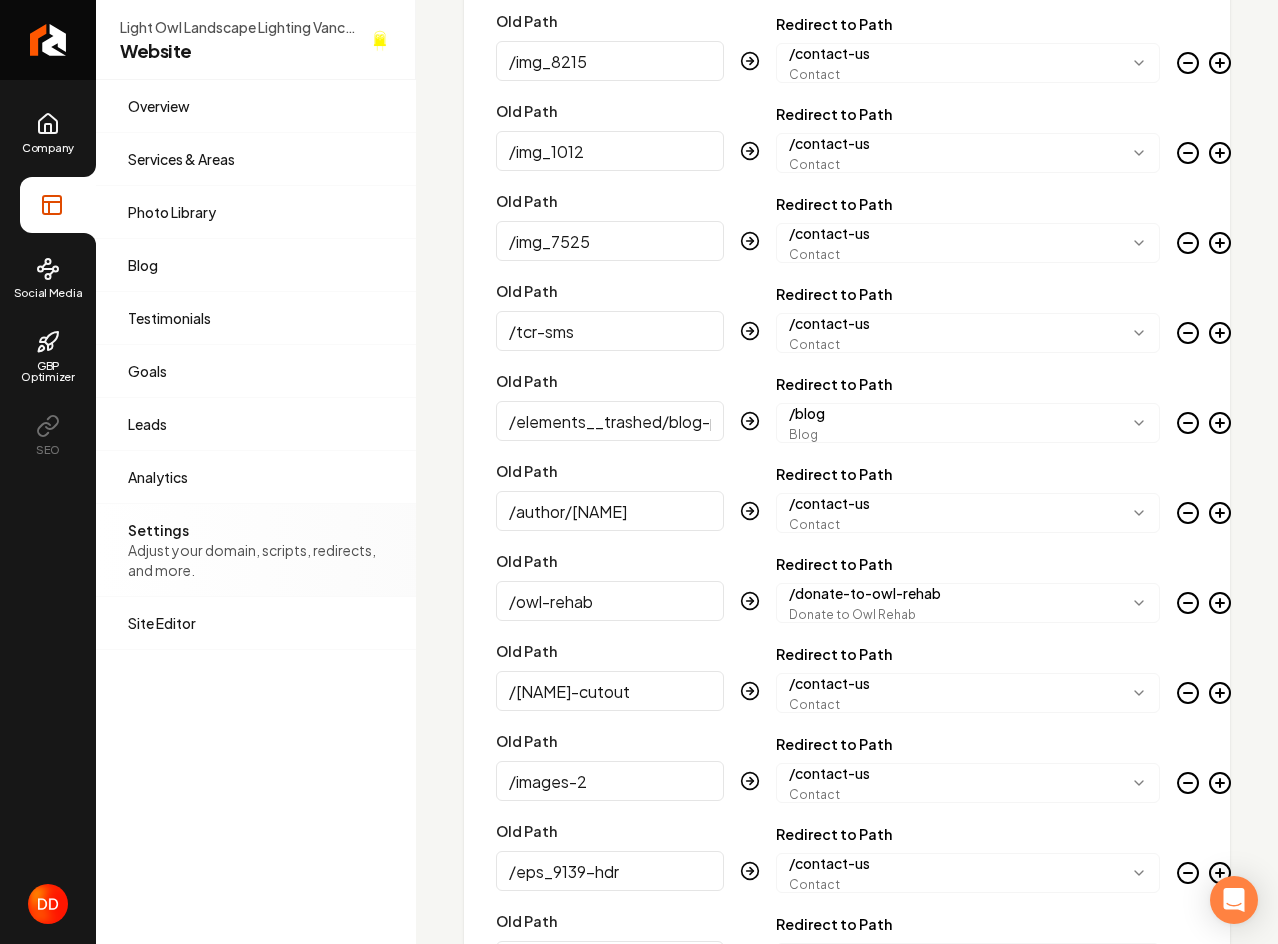 scroll, scrollTop: 2964, scrollLeft: 0, axis: vertical 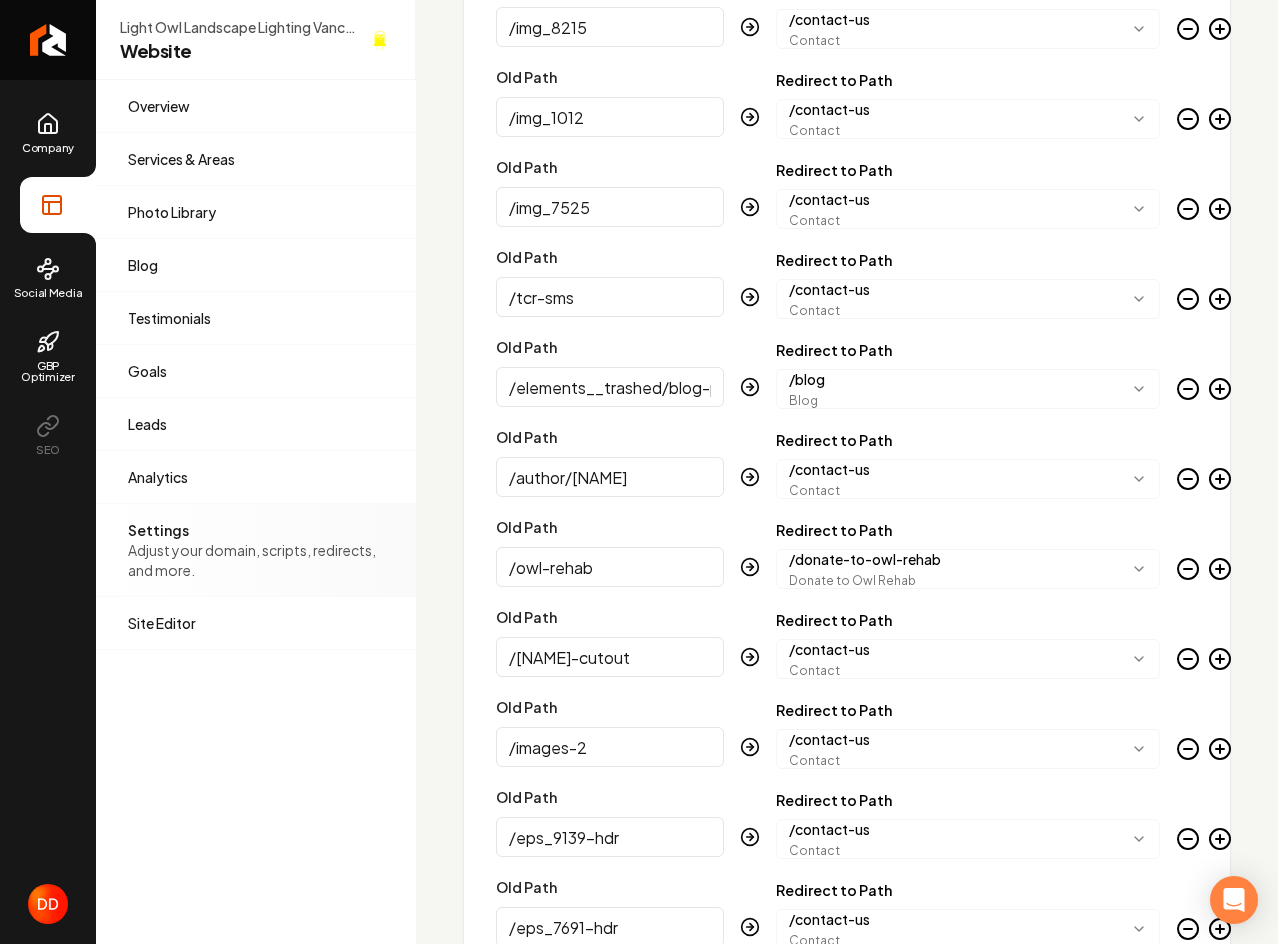 drag, startPoint x: 664, startPoint y: 568, endPoint x: 163, endPoint y: 550, distance: 501.32324 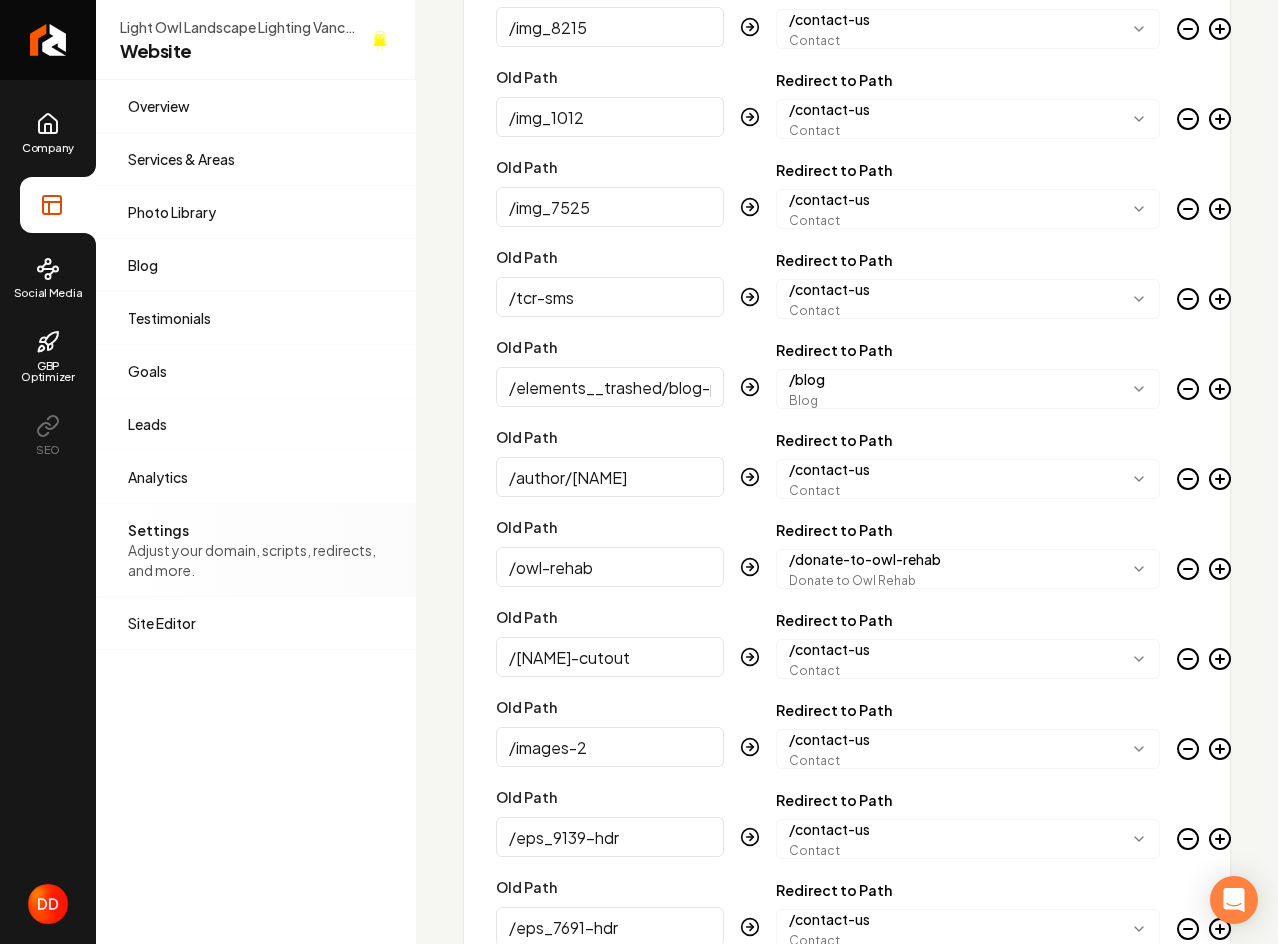 click on "Company Website Social Media GBP Optimizer SEO Light Owl Landscape Lighting Vancouver Website Open menu Light Owl Landscape Lighting Vancouver Website Overview Pages that are shared across your website. Services & Areas Adjust your services and areas of expertise. Photo Library Manage the media for your website. Blog Demonstrate your work via blog posts & project pages. Testimonials Demonstrate social proof via testimonials. Goals Set your goals and track your progress. Leads All of the leads that have come in through your website. Analytics Get an idea of your visitor count and what CTAs they clicked. Settings Adjust your domain, scripts, redirects, and more. Site Editor Edit your website with our easy-to-use editor. Website Settings Custom domain Connect and configure a custom domain. Domain Connected lightowl.ca Your website is live at this domain Disconnect Google Search Console Integration Verify & Submit Disconnect Status: Verified & Submitted Verified On: May 5, 2025 XML Sitemap submitted GTM-PHL6G4PB" at bounding box center [639, 472] 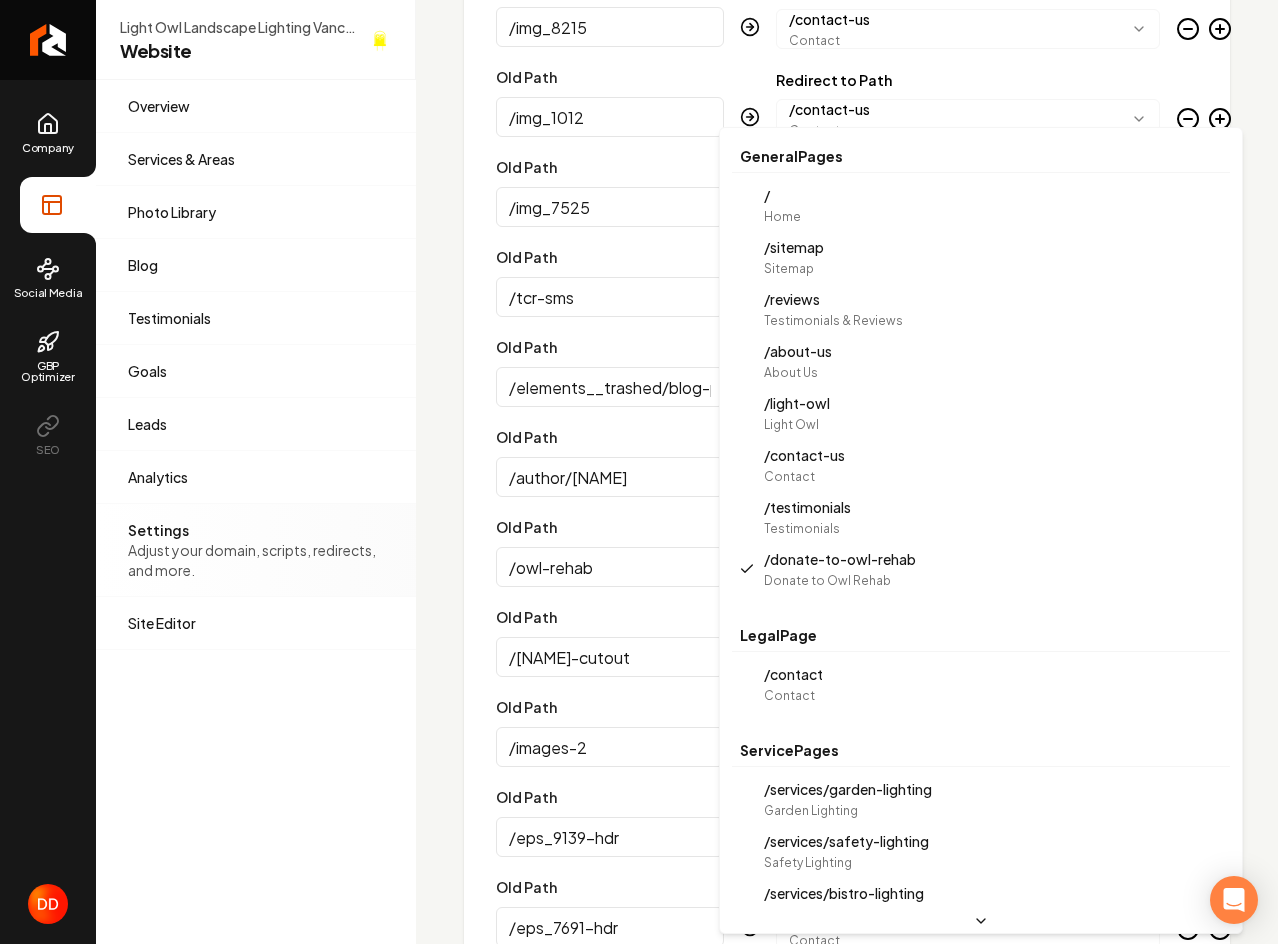 click on "Company Website Social Media GBP Optimizer SEO Light Owl Landscape Lighting Vancouver Website Open menu Light Owl Landscape Lighting Vancouver Website Overview Pages that are shared across your website. Services & Areas Adjust your services and areas of expertise. Photo Library Manage the media for your website. Blog Demonstrate your work via blog posts & project pages. Testimonials Demonstrate social proof via testimonials. Goals Set your goals and track your progress. Leads All of the leads that have come in through your website. Analytics Get an idea of your visitor count and what CTAs they clicked. Settings Adjust your domain, scripts, redirects, and more. Site Editor Edit your website with our easy-to-use editor. Website Settings Custom domain Connect and configure a custom domain. Domain Connected lightowl.ca Your website is live at this domain Disconnect Google Search Console Integration Verify & Submit Disconnect Status: Verified & Submitted Verified On: May 5, 2025 XML Sitemap submitted GTM-PHL6G4PB" at bounding box center (639, 472) 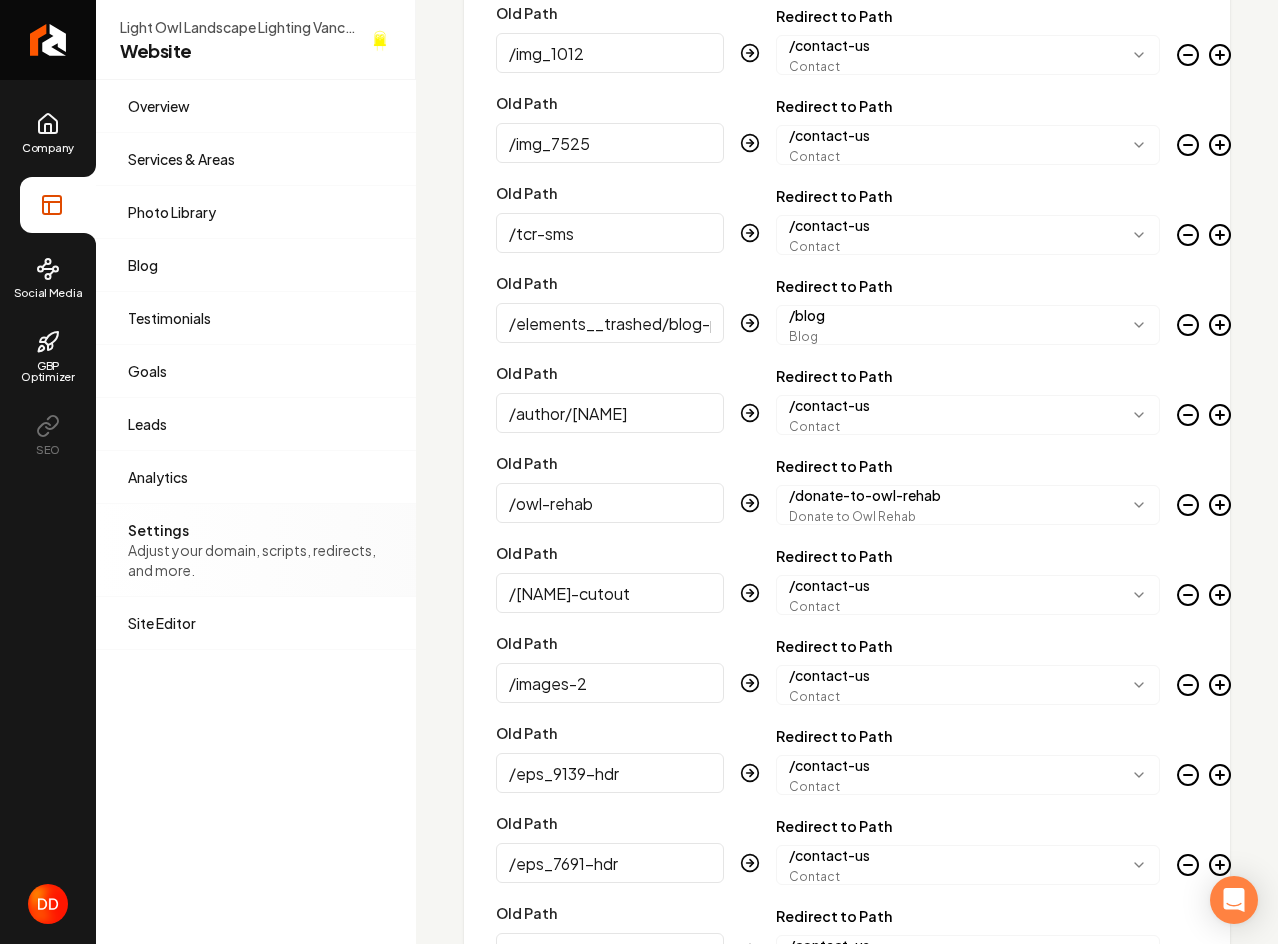 scroll, scrollTop: 3064, scrollLeft: 0, axis: vertical 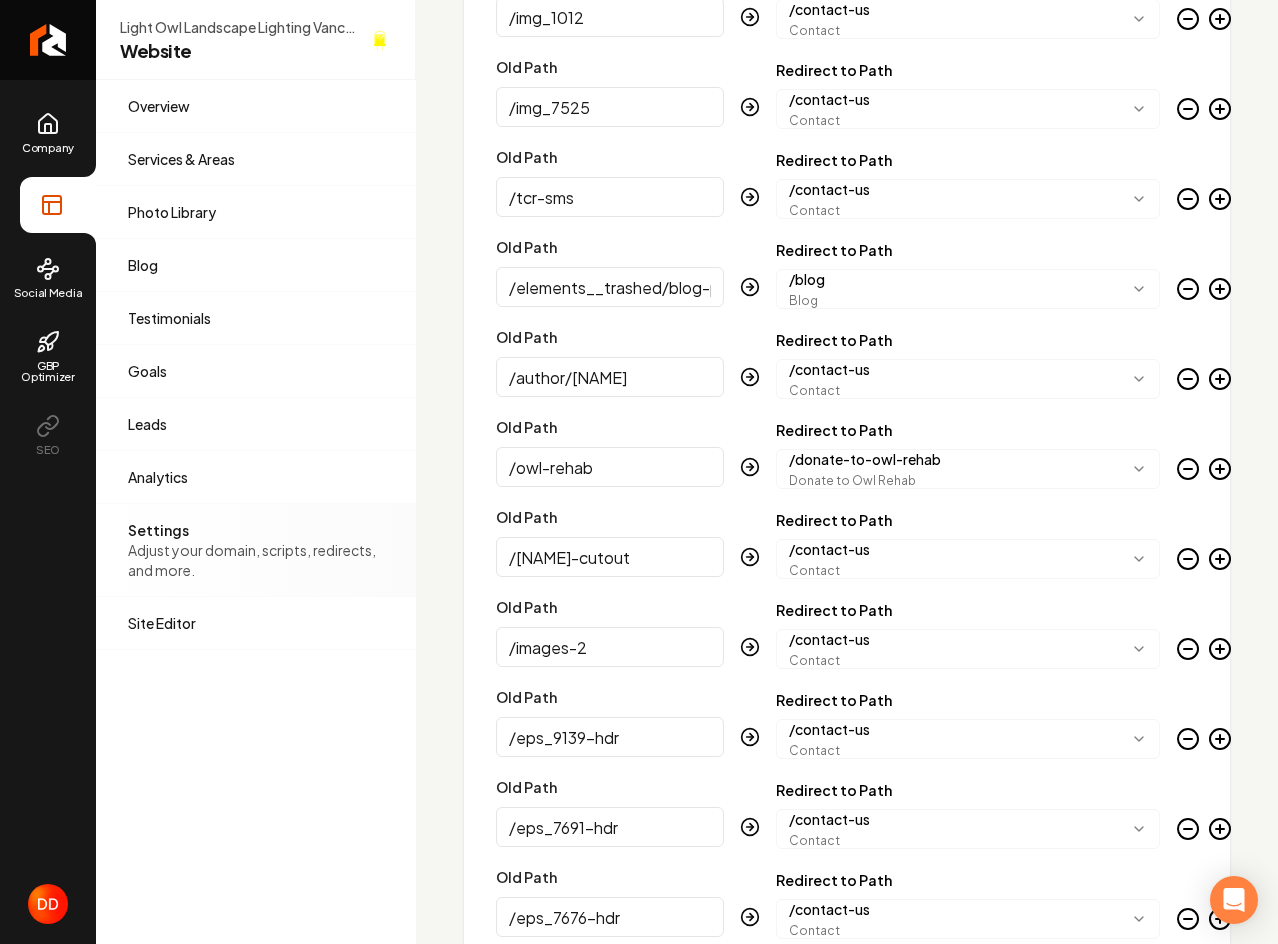 drag, startPoint x: 675, startPoint y: 572, endPoint x: 750, endPoint y: 589, distance: 76.902534 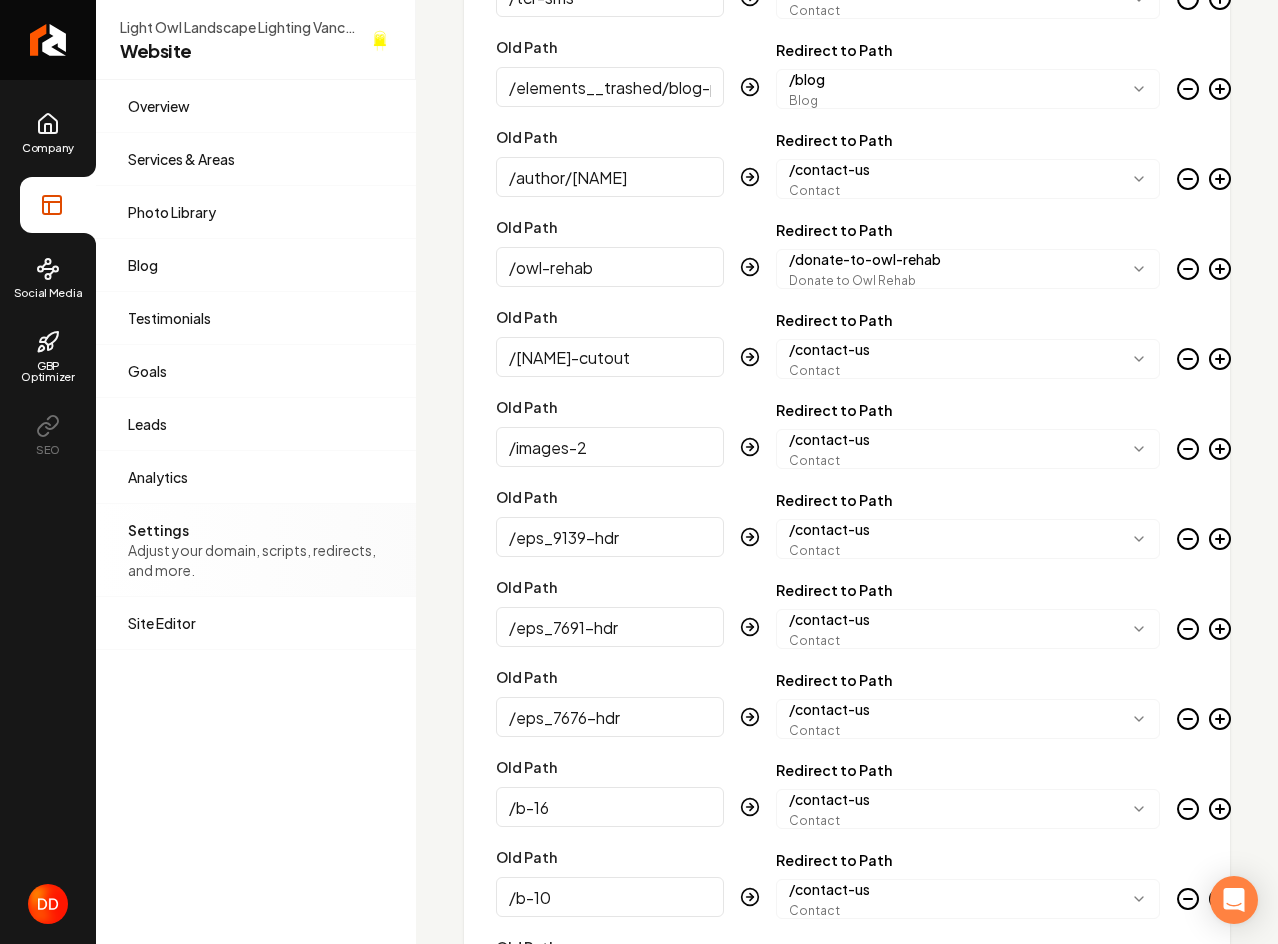 drag, startPoint x: 632, startPoint y: 462, endPoint x: 662, endPoint y: 524, distance: 68.8767 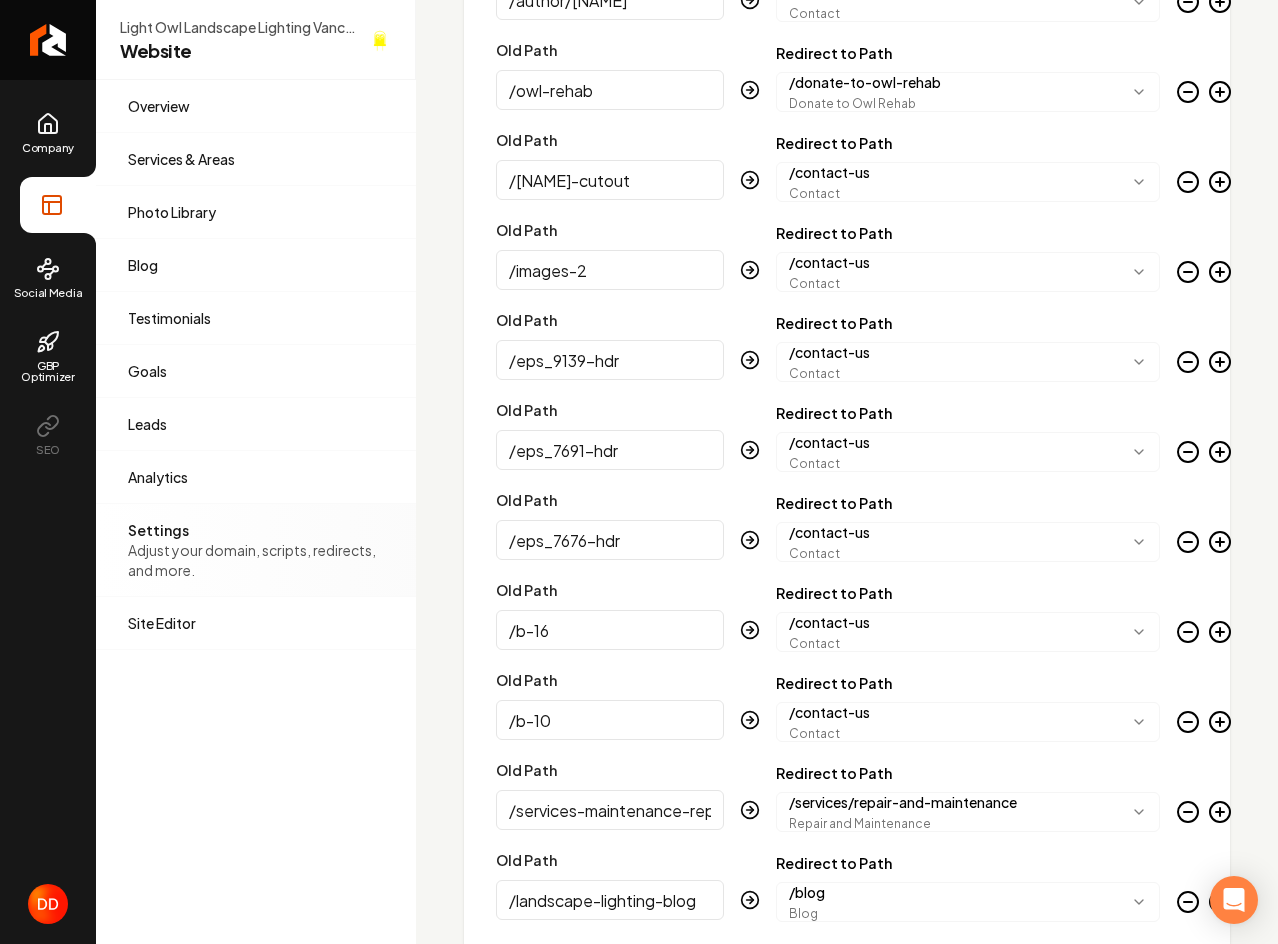 scroll, scrollTop: 3664, scrollLeft: 0, axis: vertical 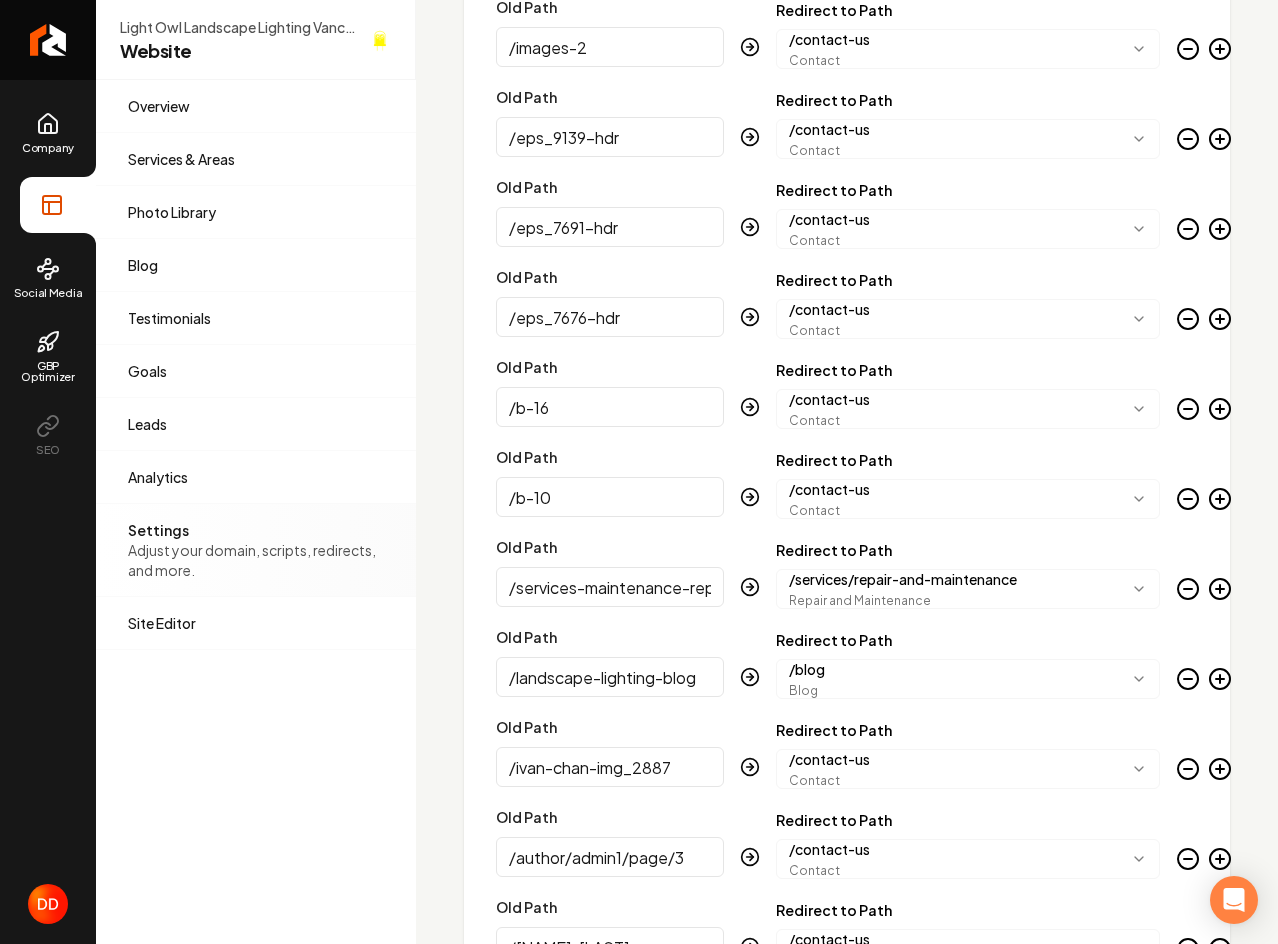 drag, startPoint x: 632, startPoint y: 410, endPoint x: 1179, endPoint y: 566, distance: 568.8102 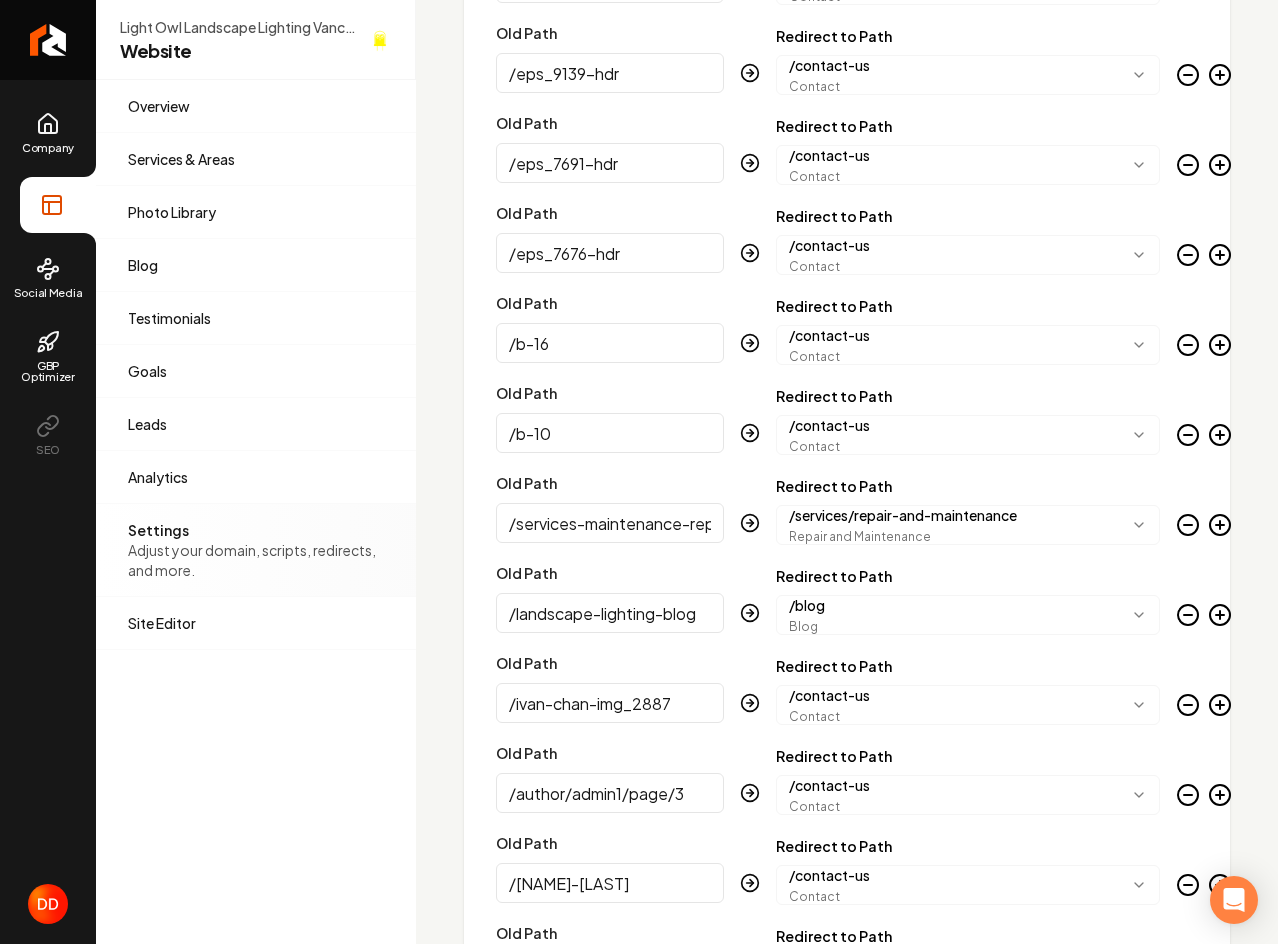 scroll, scrollTop: 3764, scrollLeft: 0, axis: vertical 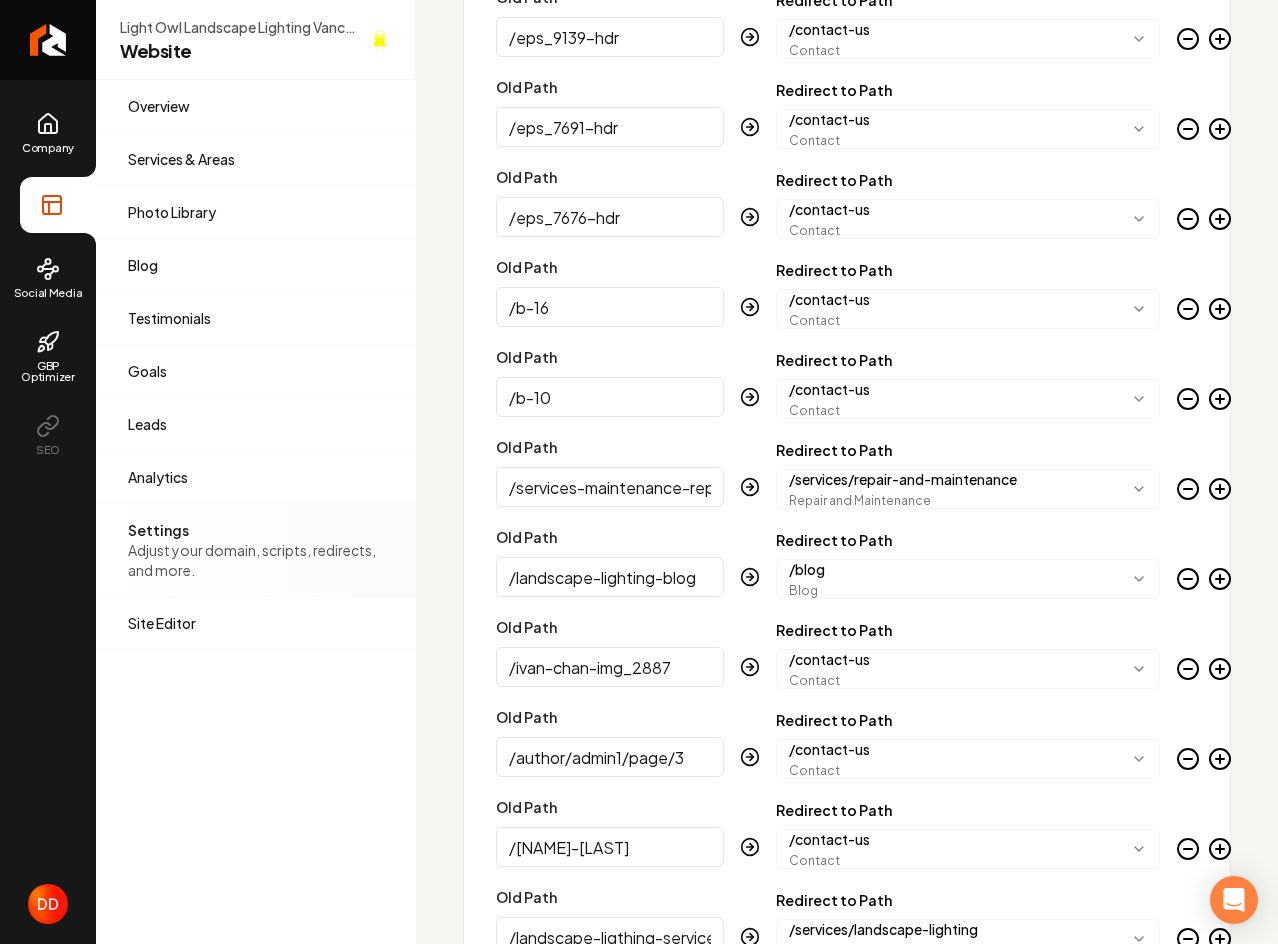 click on "/services-maintenance-repair" at bounding box center (610, 487) 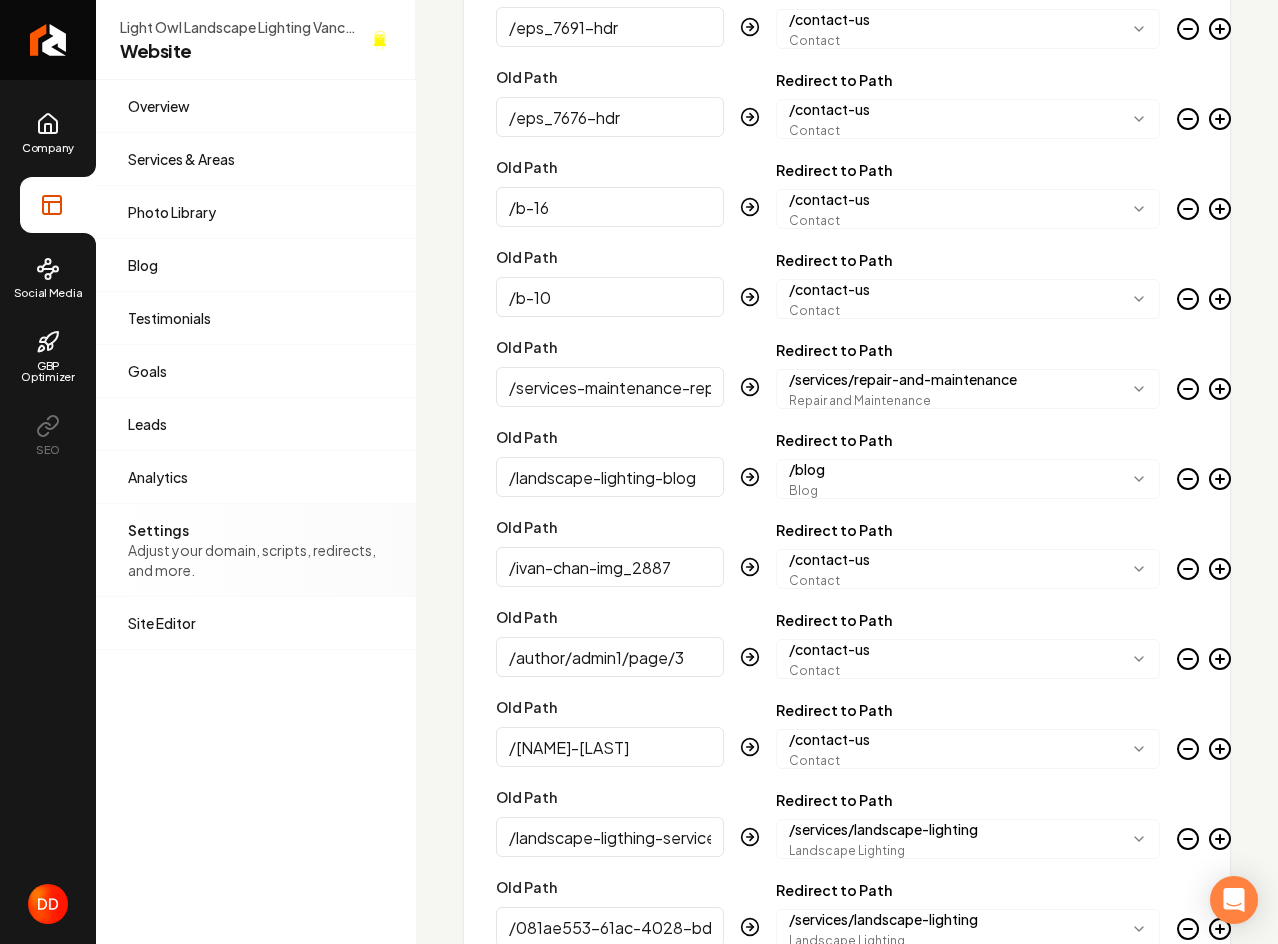 click on "/ivan-chan-img_2887" at bounding box center (610, 567) 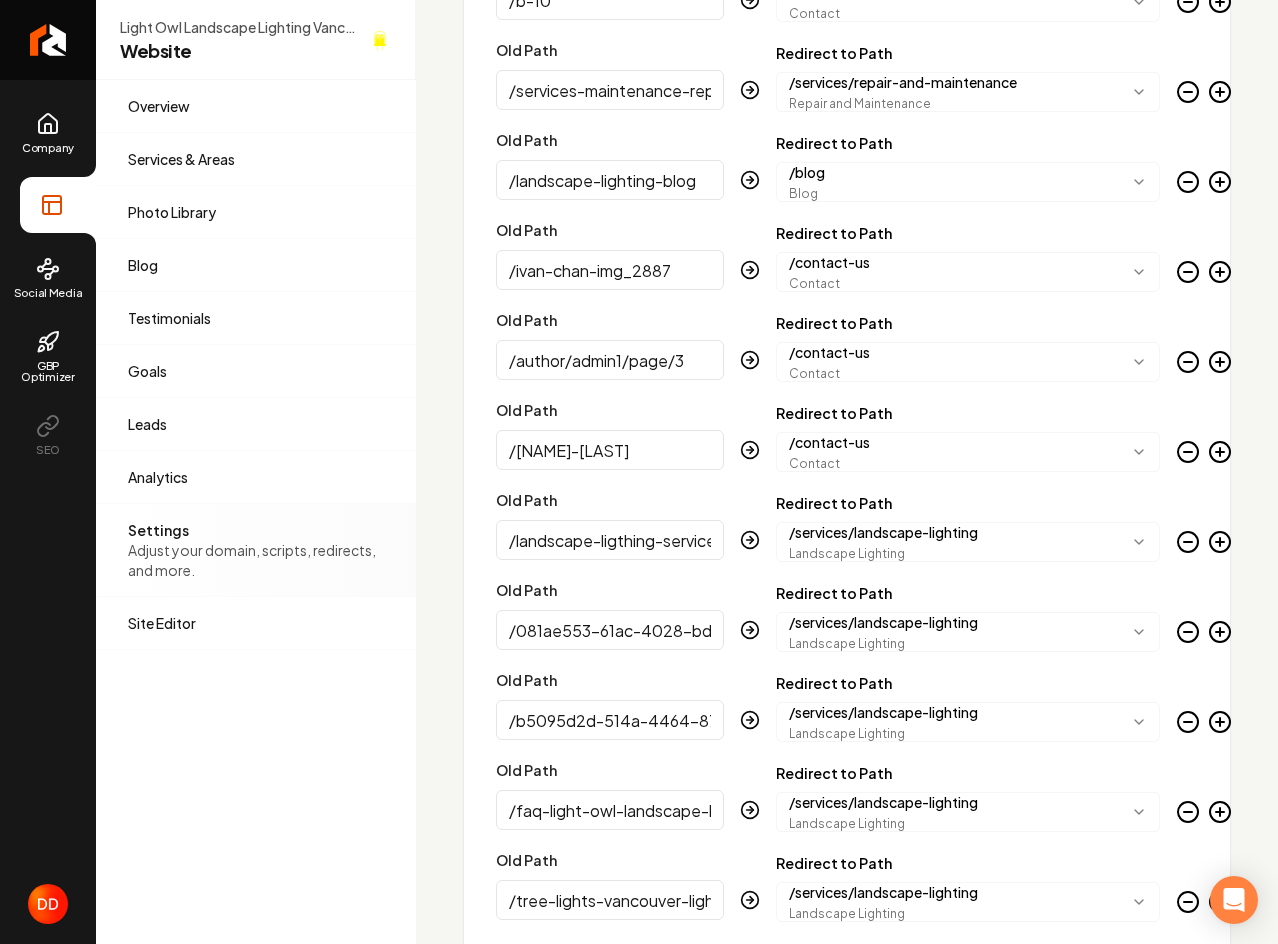 scroll, scrollTop: 4164, scrollLeft: 0, axis: vertical 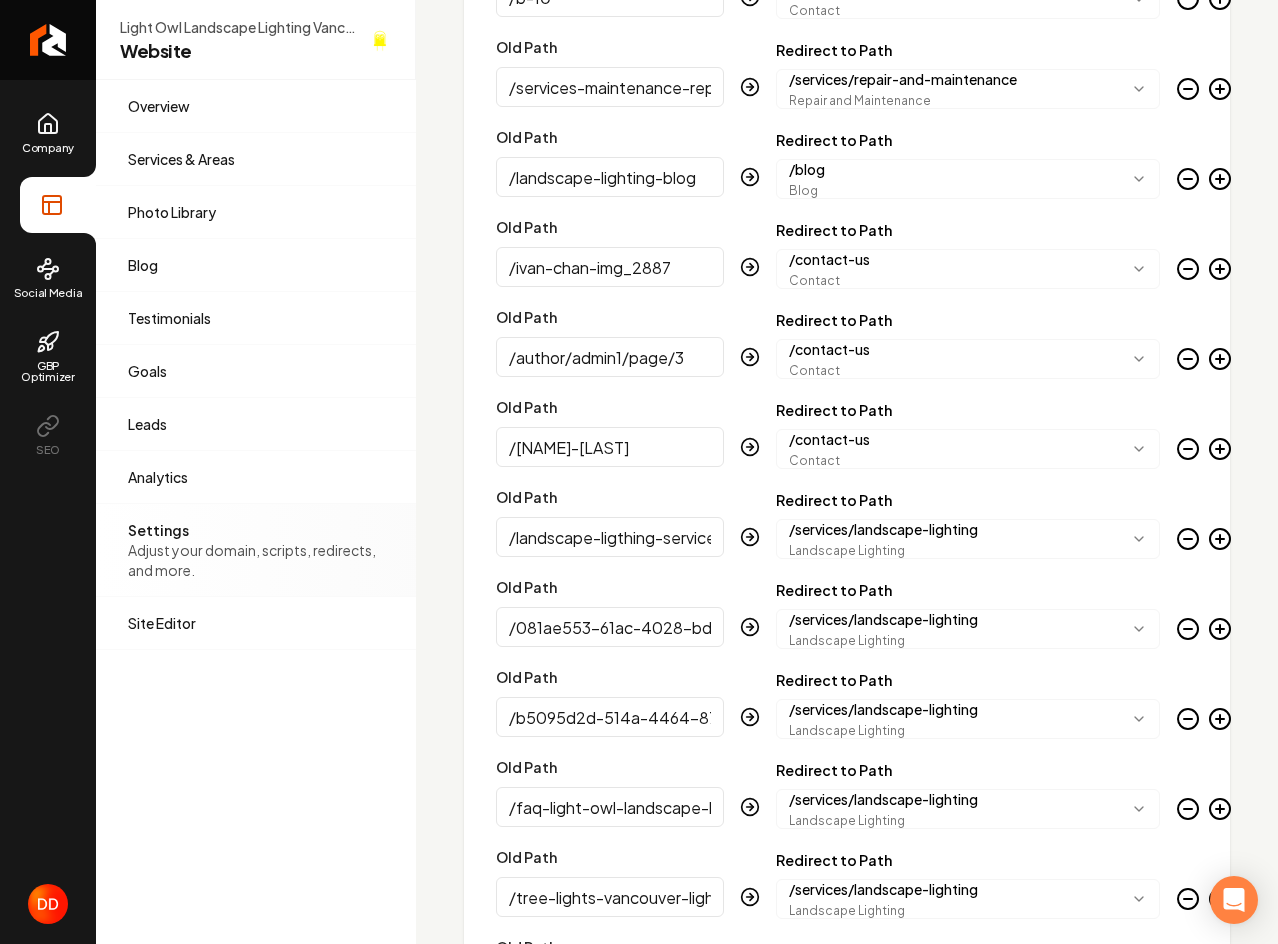 click on "/author/admin1/page/3" at bounding box center (610, 357) 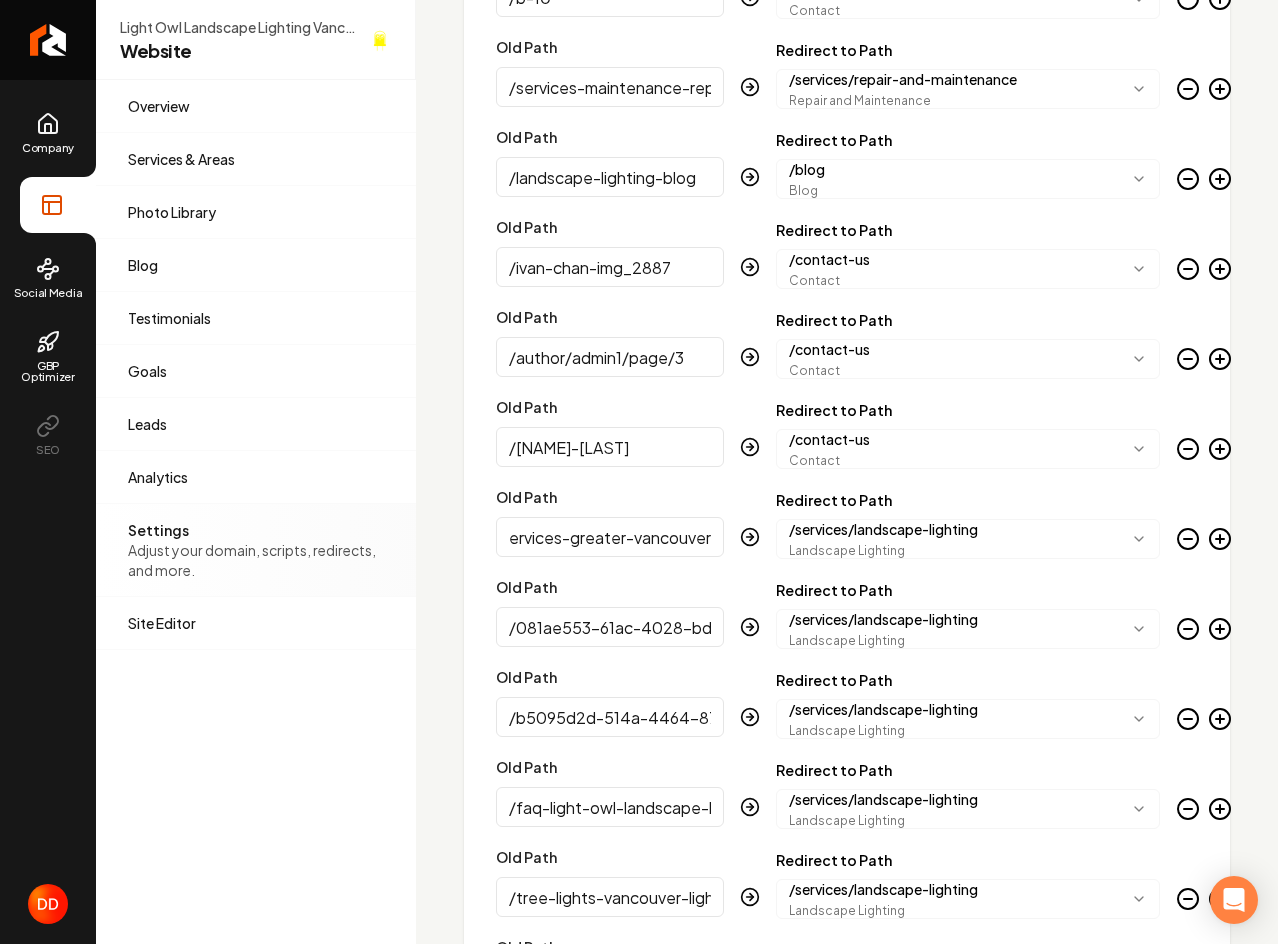 drag, startPoint x: 606, startPoint y: 541, endPoint x: 1033, endPoint y: 546, distance: 427.02927 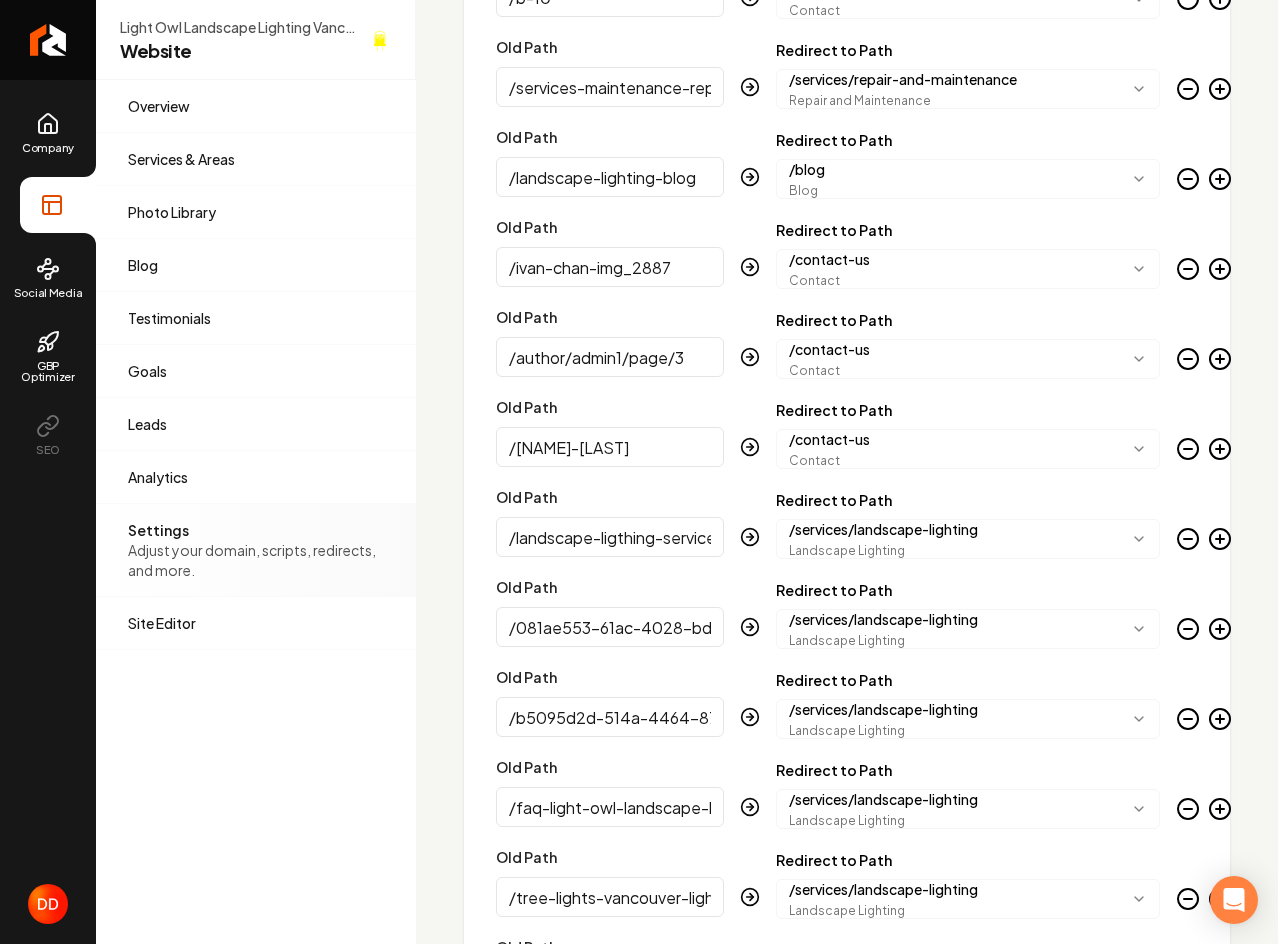 drag, startPoint x: 624, startPoint y: 544, endPoint x: 336, endPoint y: 532, distance: 288.24988 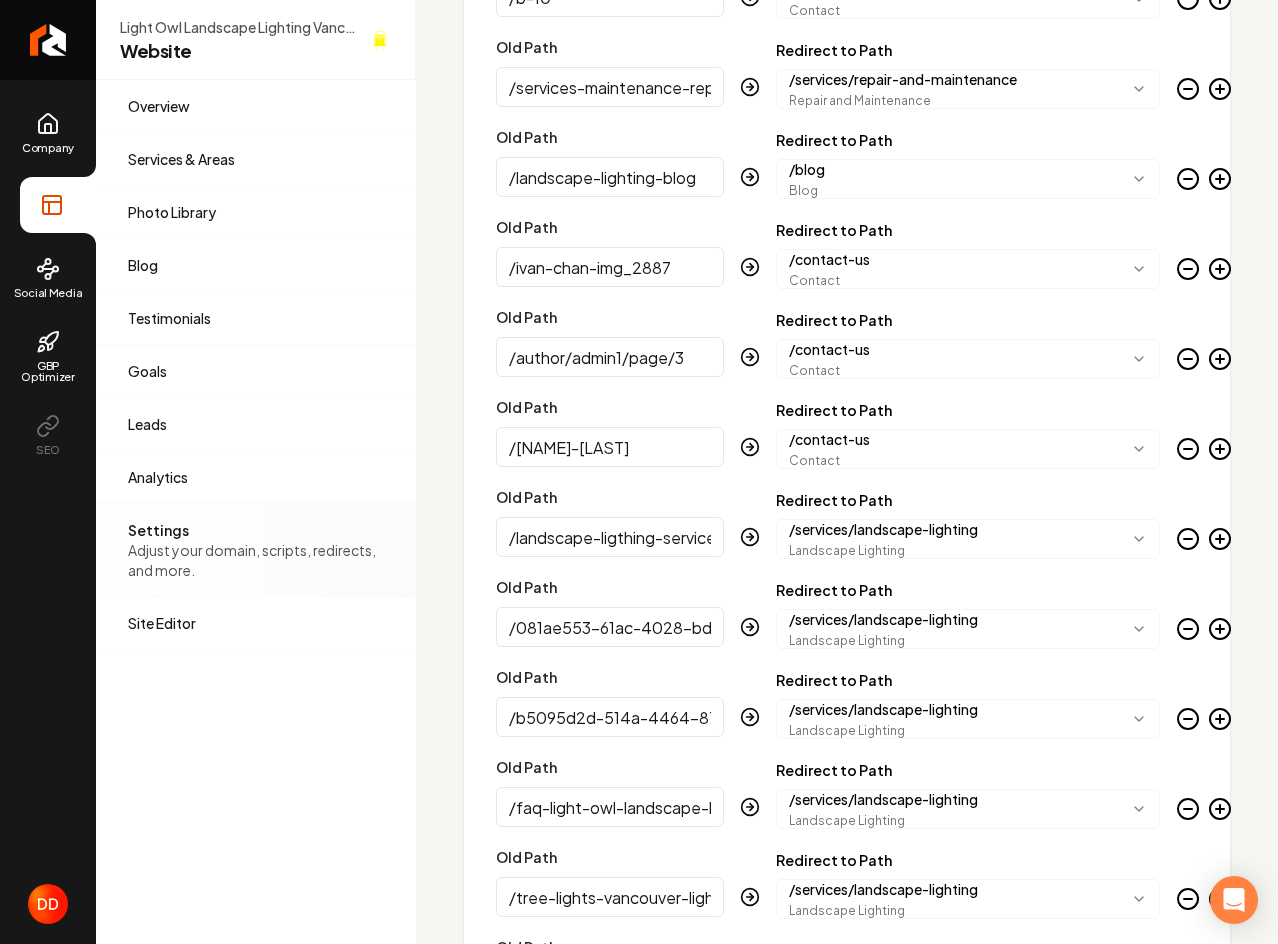 click on "/landscape-ligthing-services-greater-vancouver" at bounding box center [610, 537] 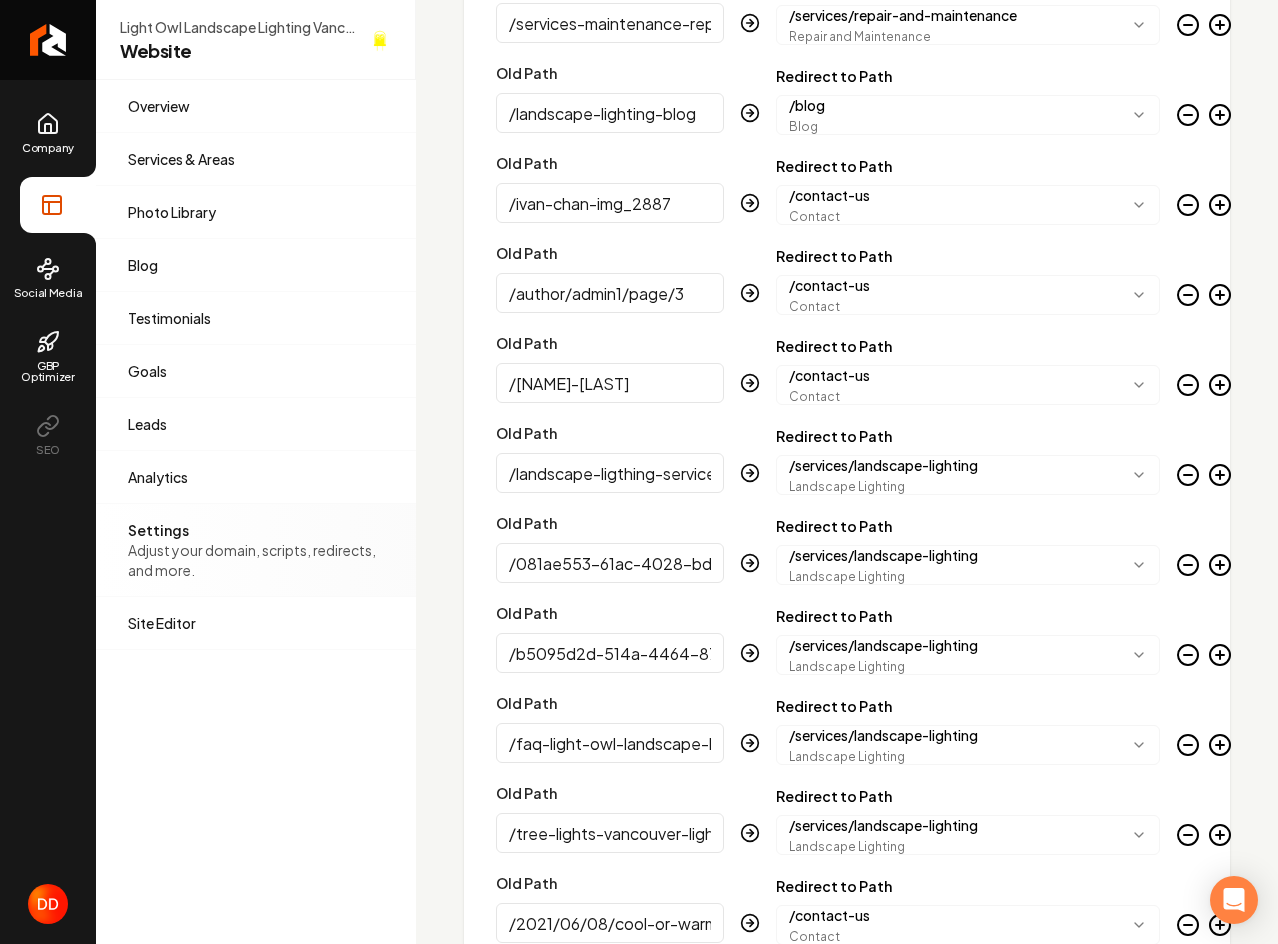 scroll, scrollTop: 4264, scrollLeft: 0, axis: vertical 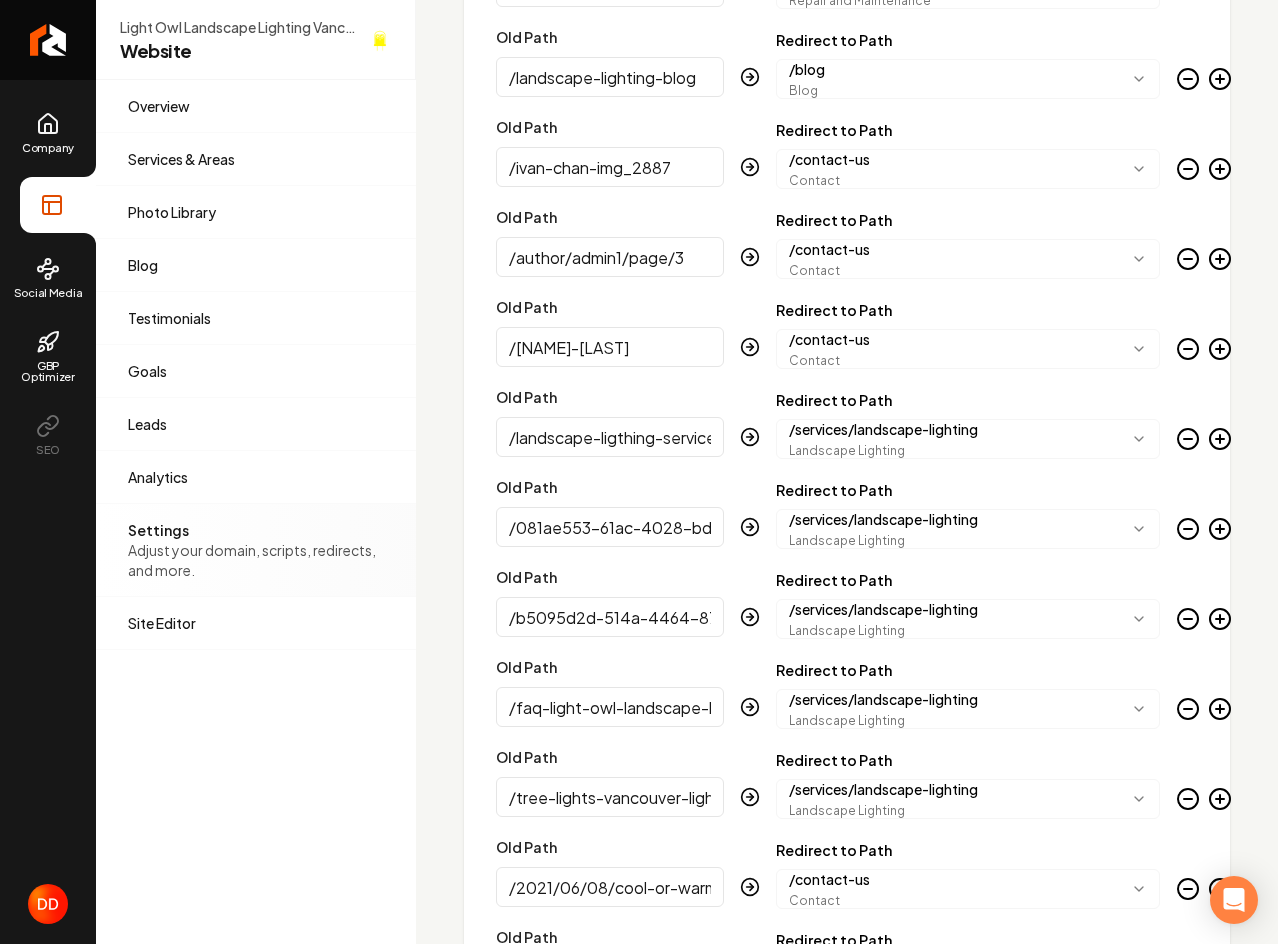 click on "/b5095d2d-514a-4464-8736-783c84fa8a61" at bounding box center (610, 617) 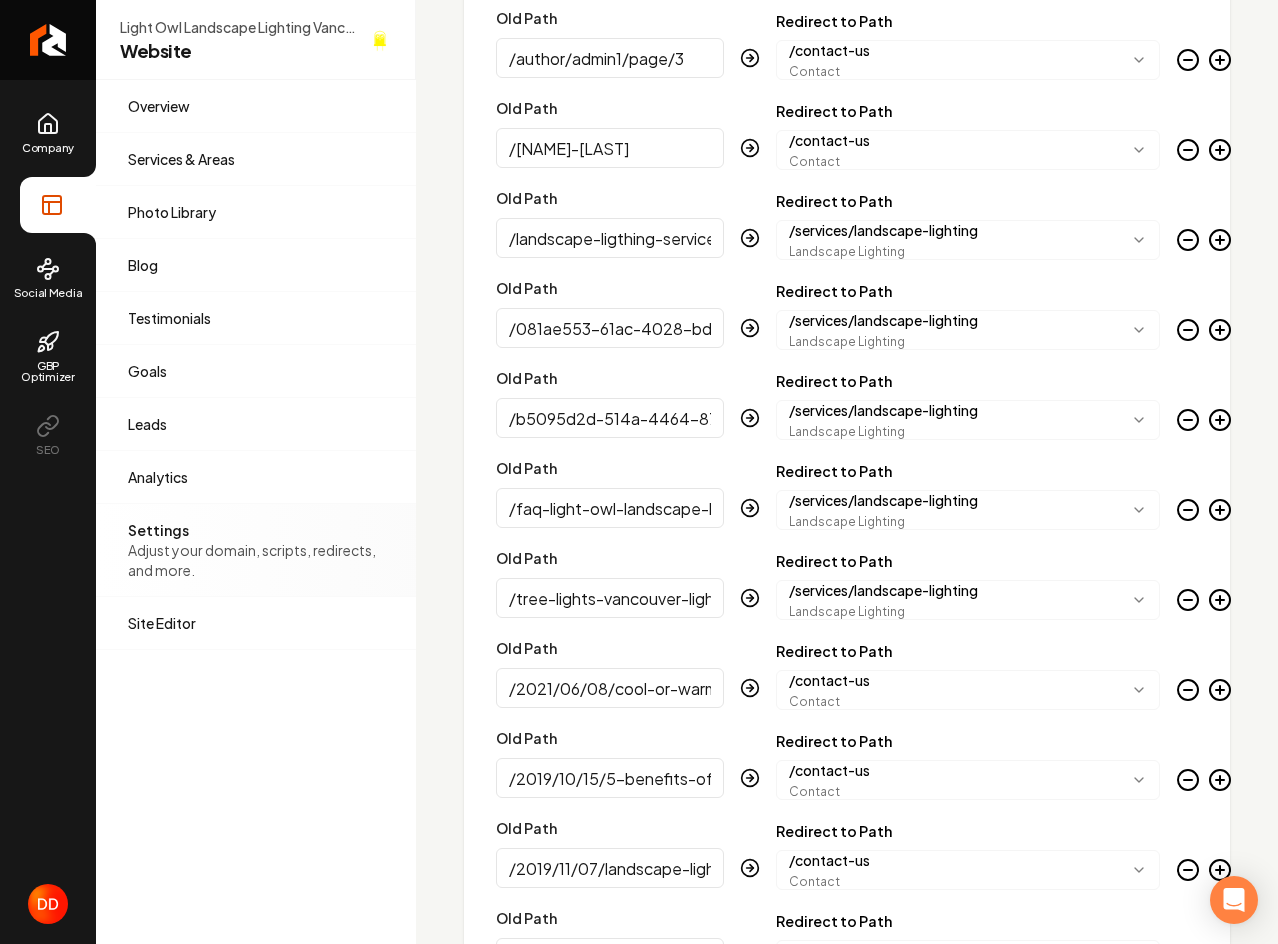 scroll, scrollTop: 4464, scrollLeft: 0, axis: vertical 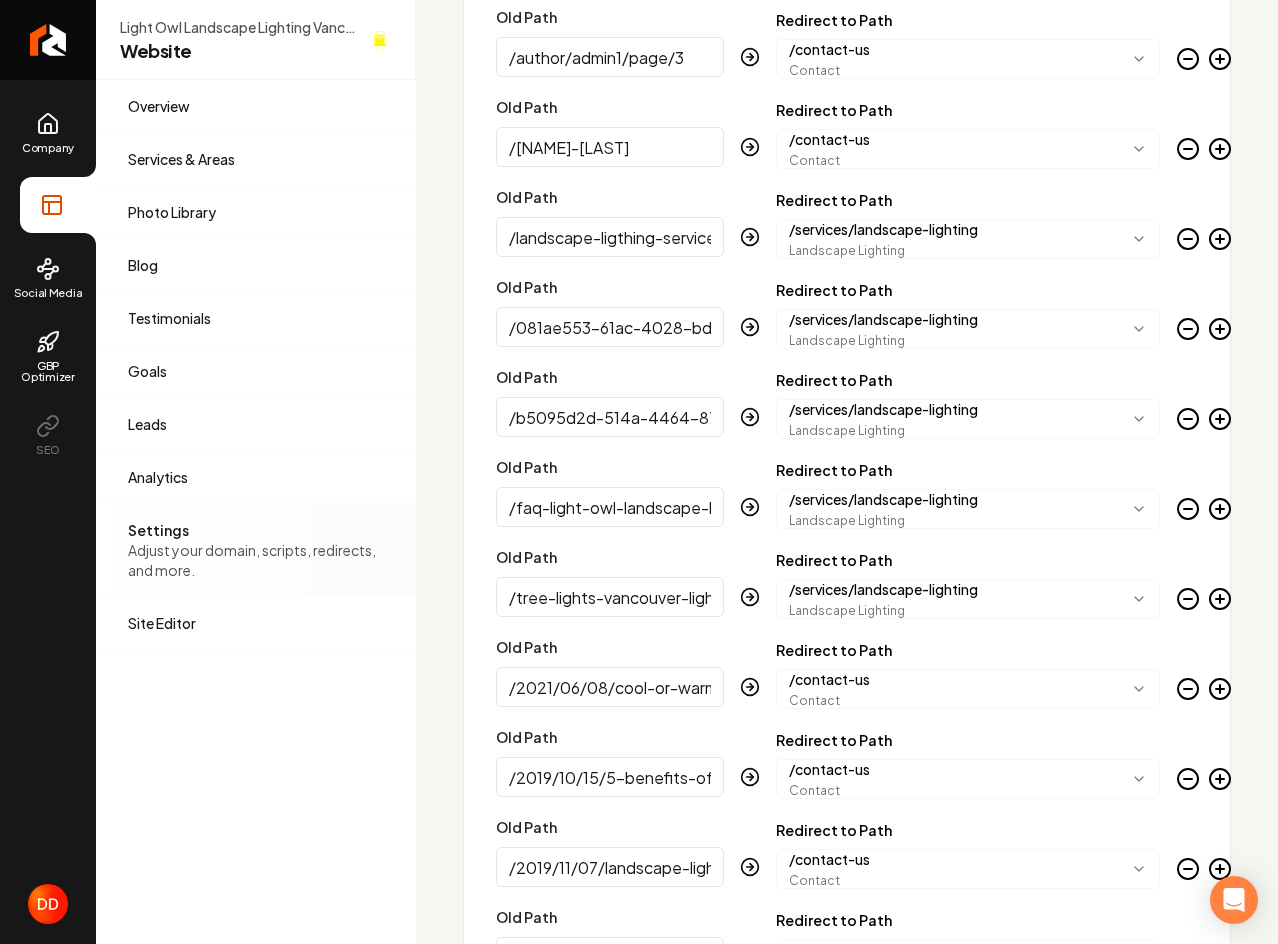 click on "/tree-lights-vancouver-light-owl-2" at bounding box center (610, 597) 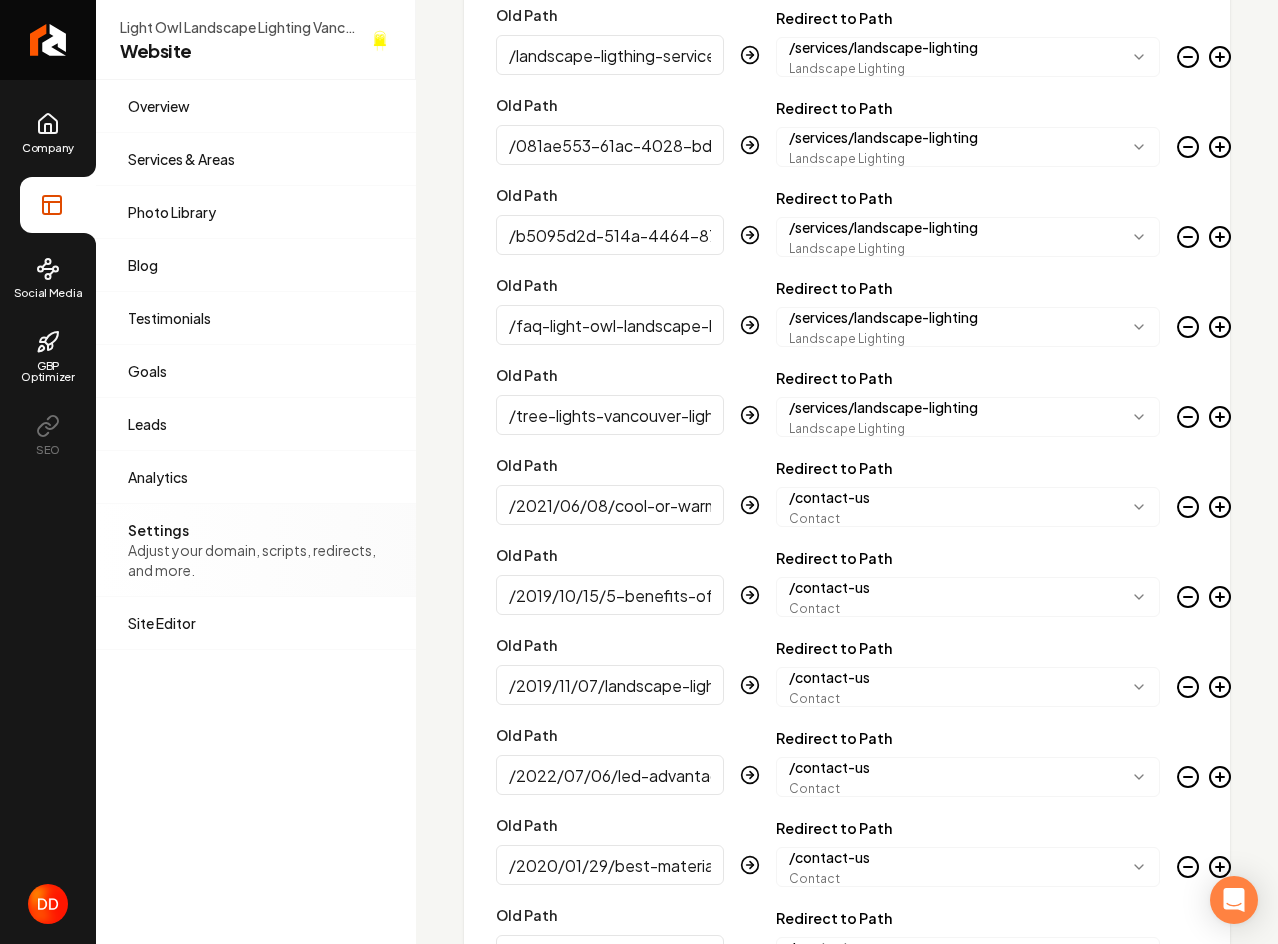 scroll, scrollTop: 4664, scrollLeft: 0, axis: vertical 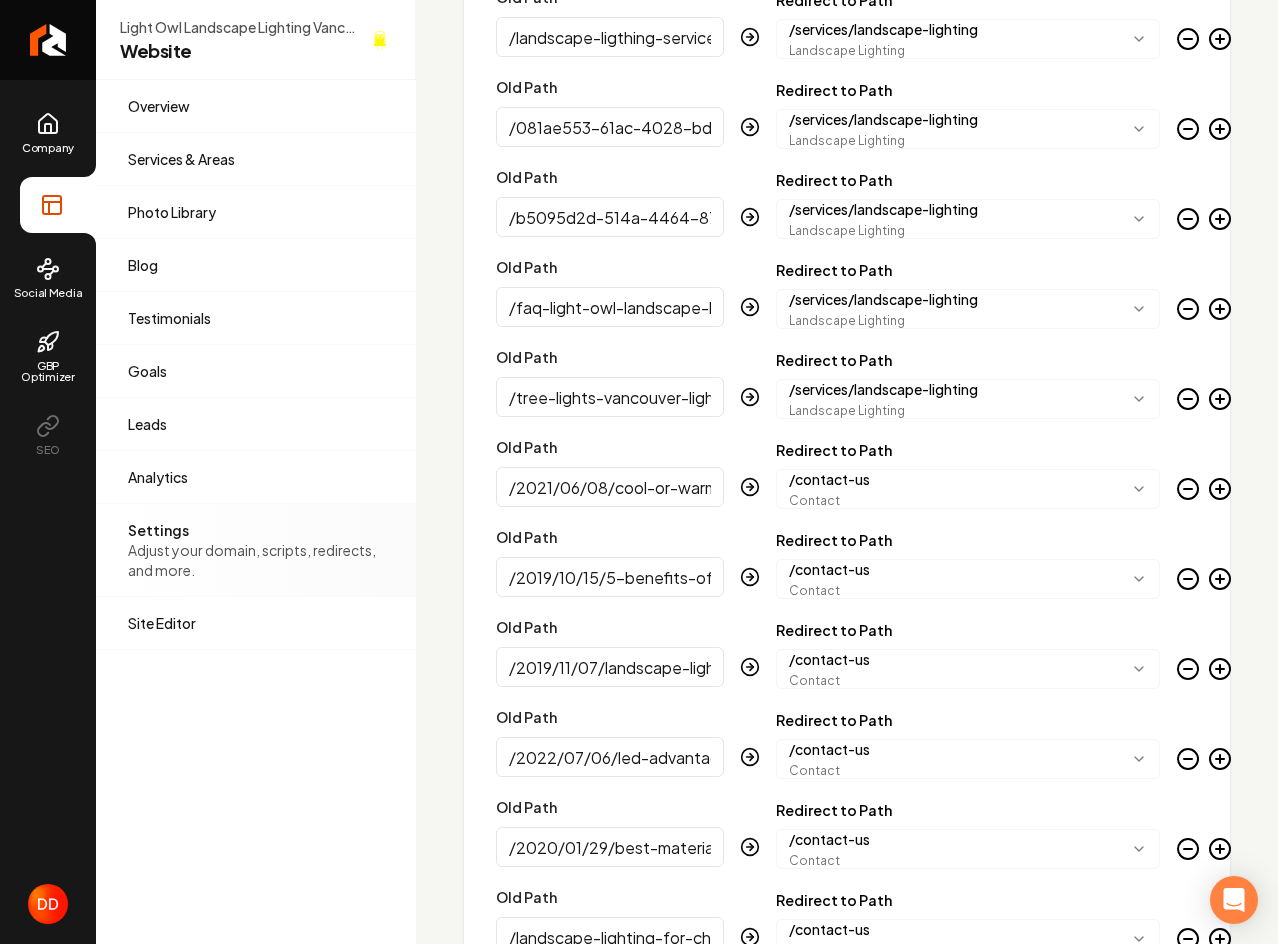 click on "/2021/06/08/cool-or-warm-colour-temperature" at bounding box center (610, 487) 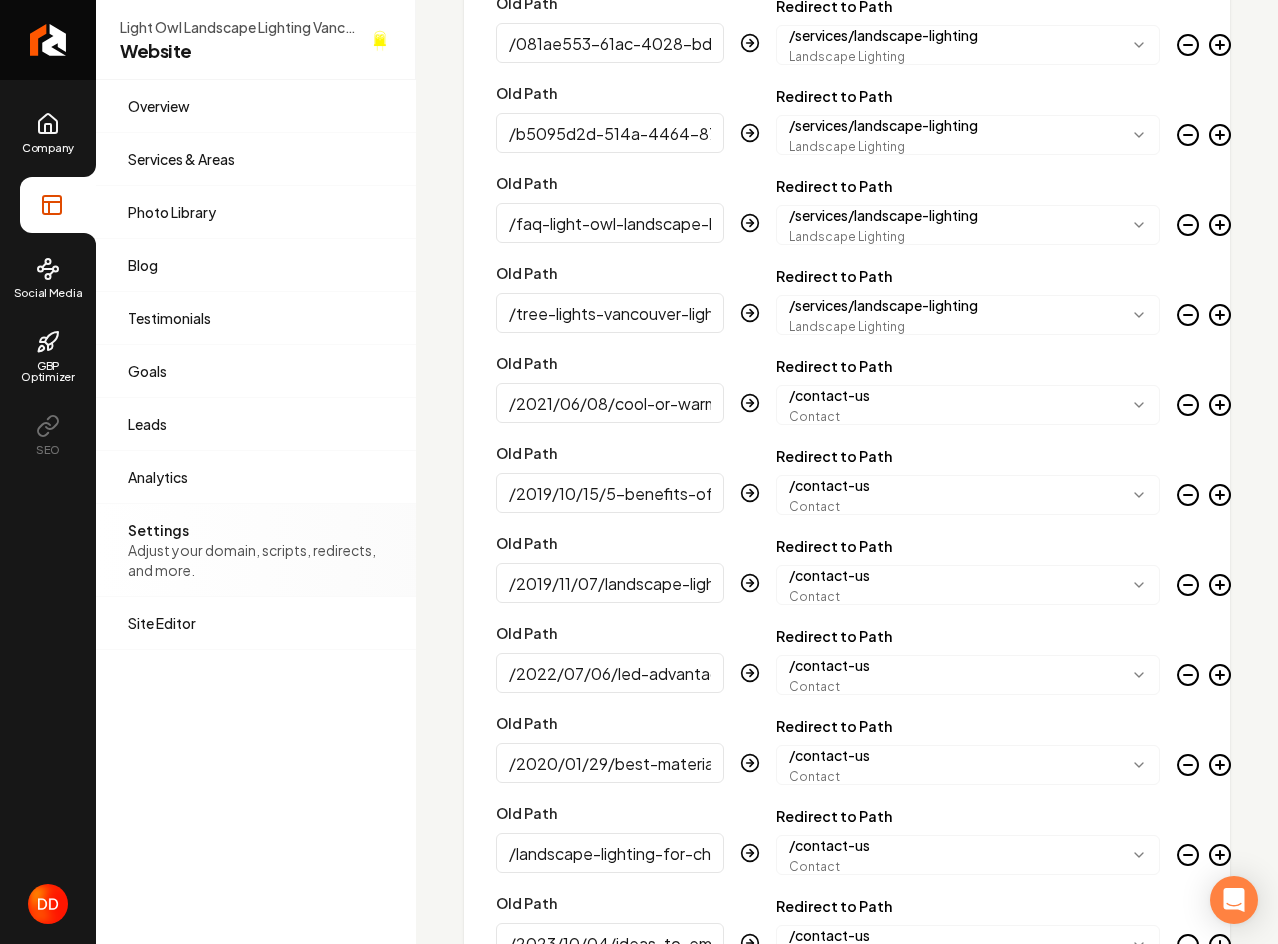 scroll, scrollTop: 4864, scrollLeft: 0, axis: vertical 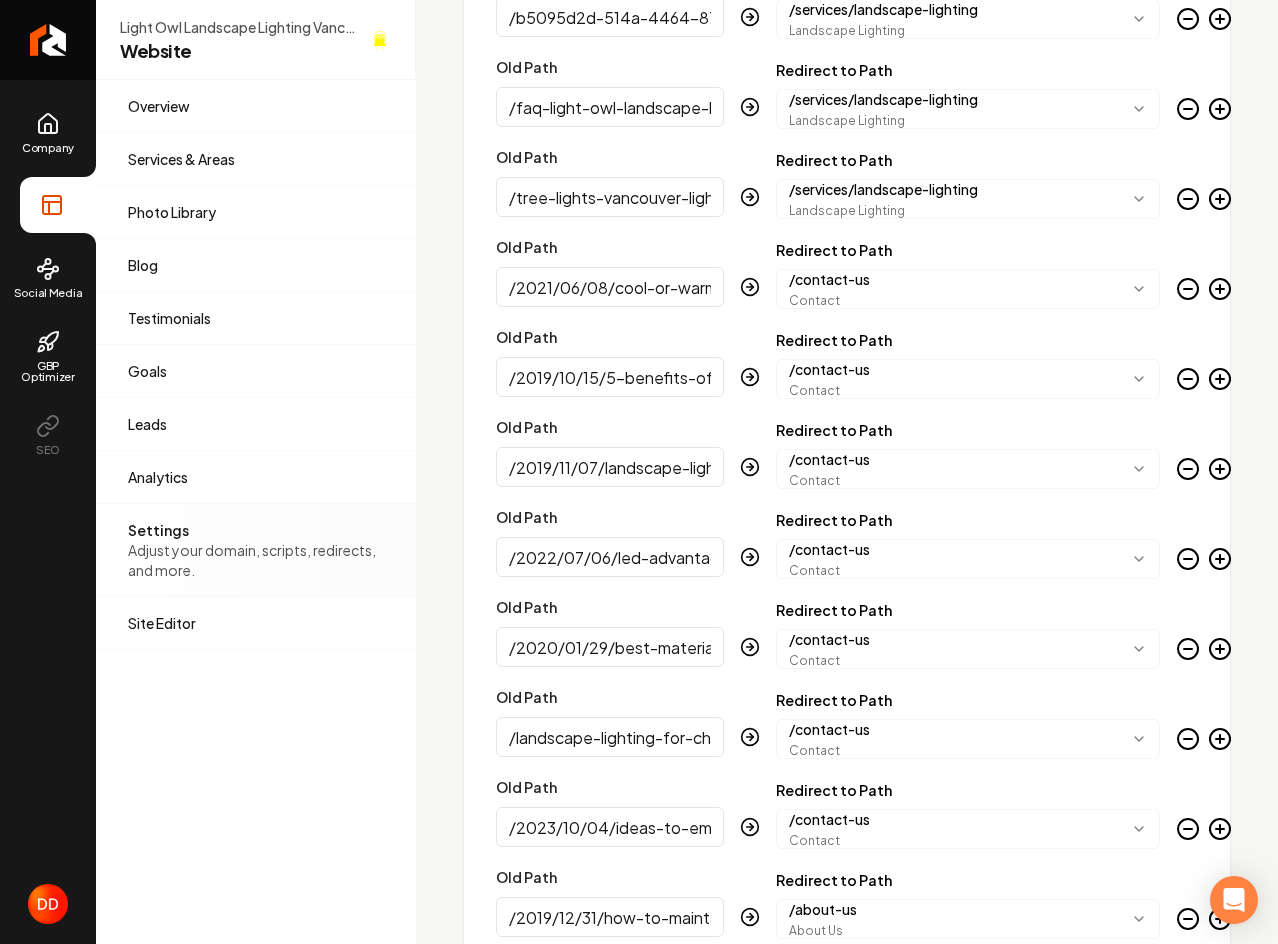 click on "/2019/11/07/landscape-lighting-for-holiday-season" at bounding box center (610, 467) 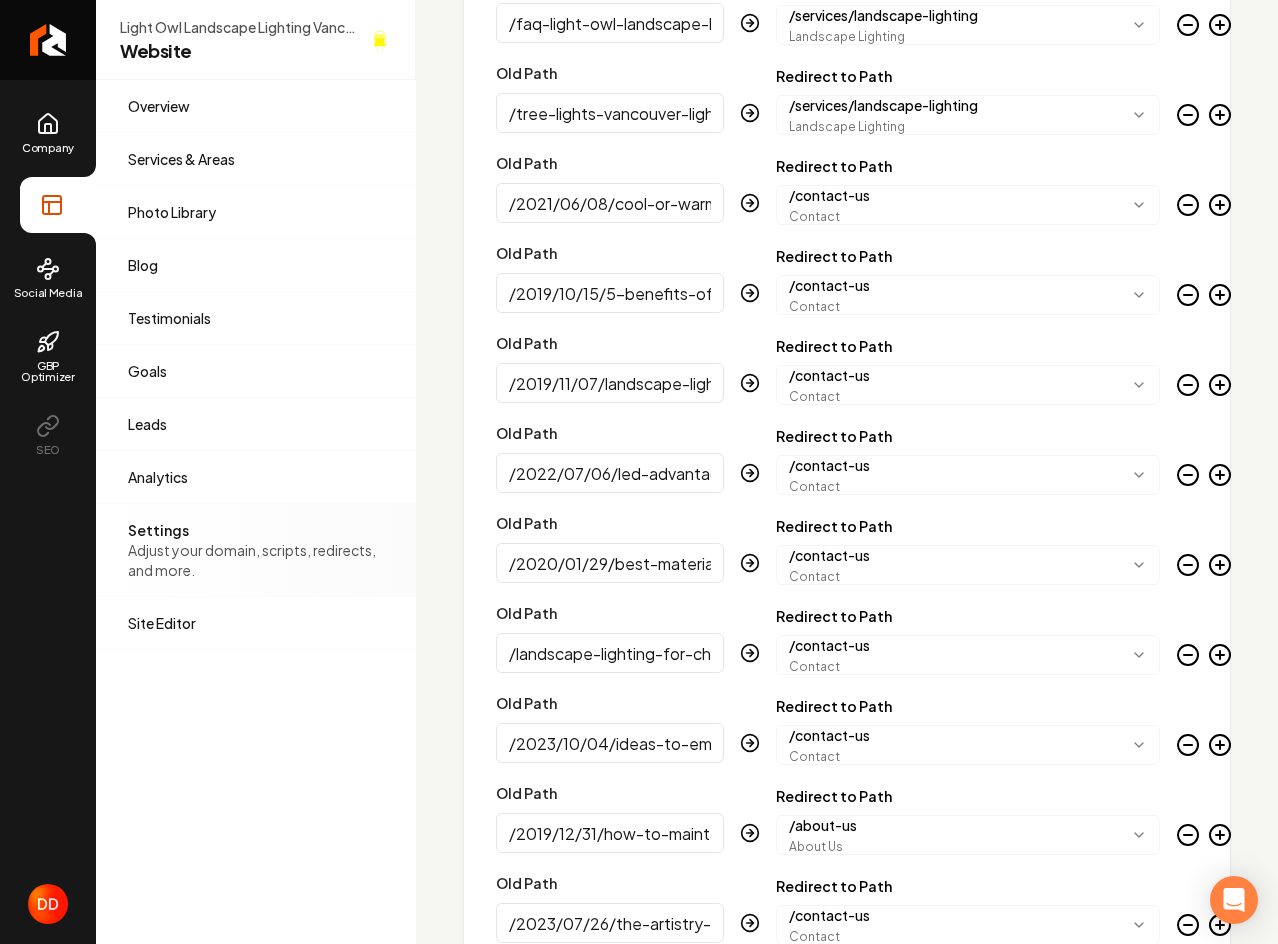 scroll, scrollTop: 5064, scrollLeft: 0, axis: vertical 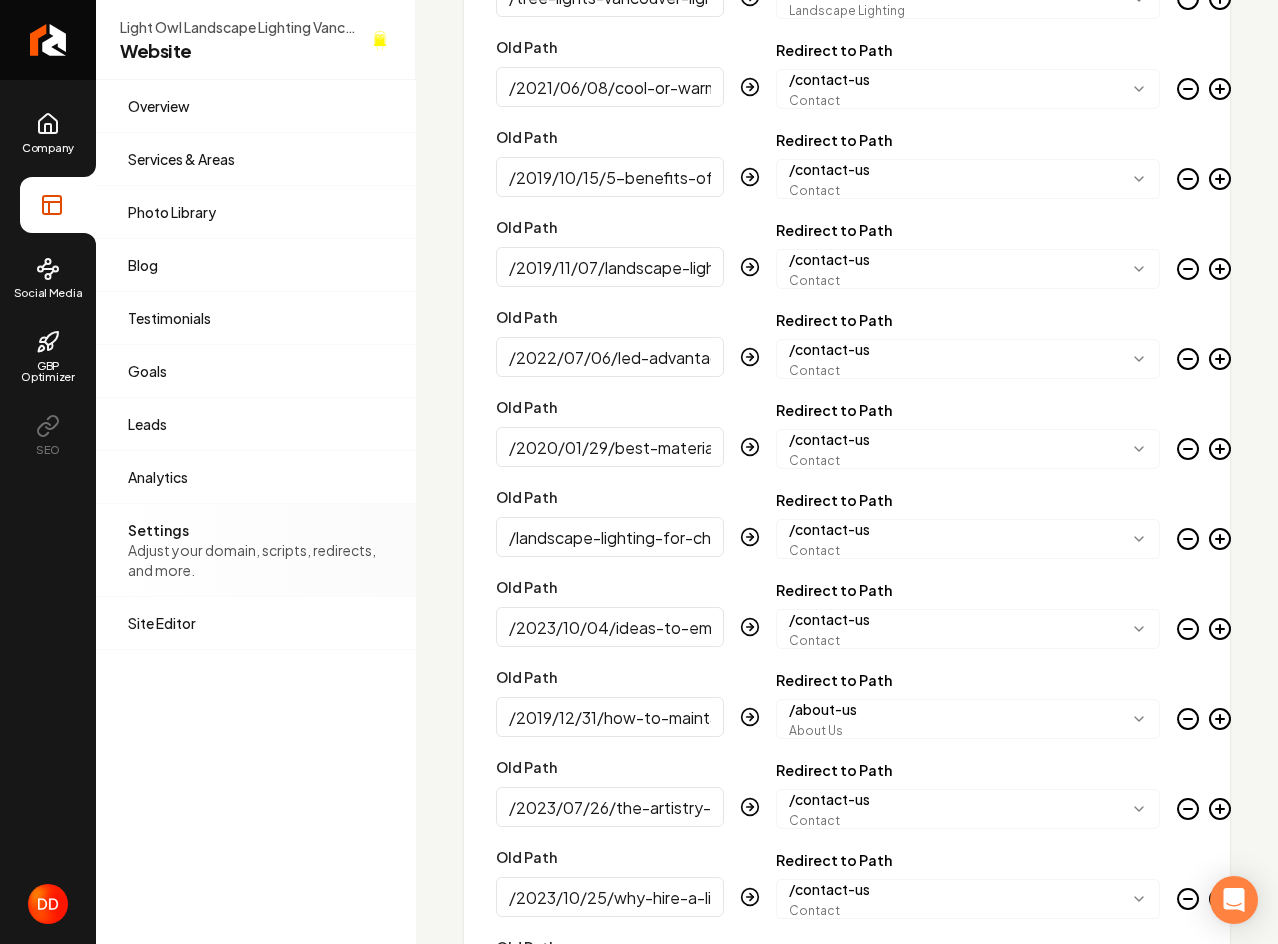 click on "/2020/01/29/best-materials-for-your-landscape-lighting-fixtures" at bounding box center [610, 447] 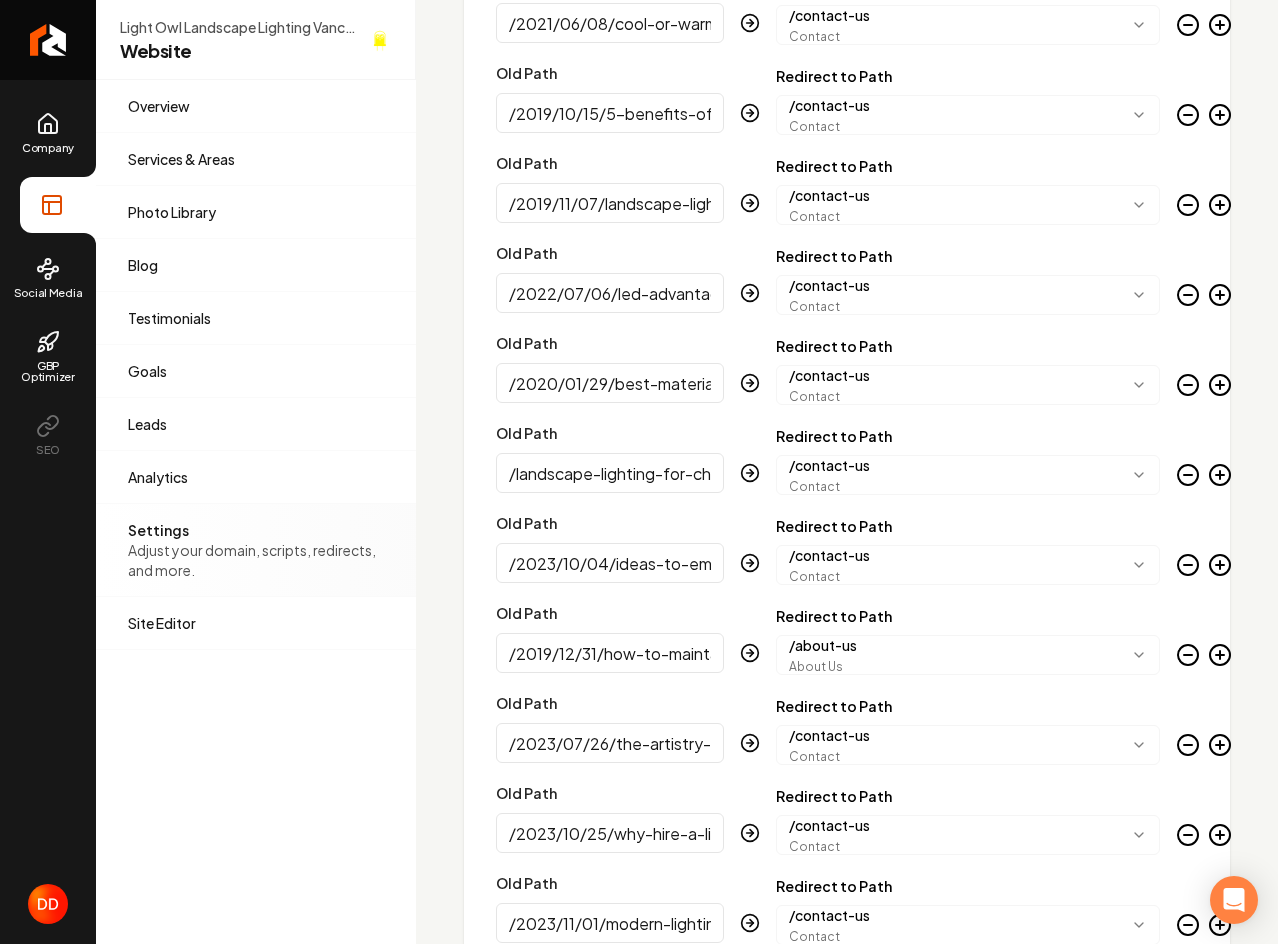 scroll, scrollTop: 5164, scrollLeft: 0, axis: vertical 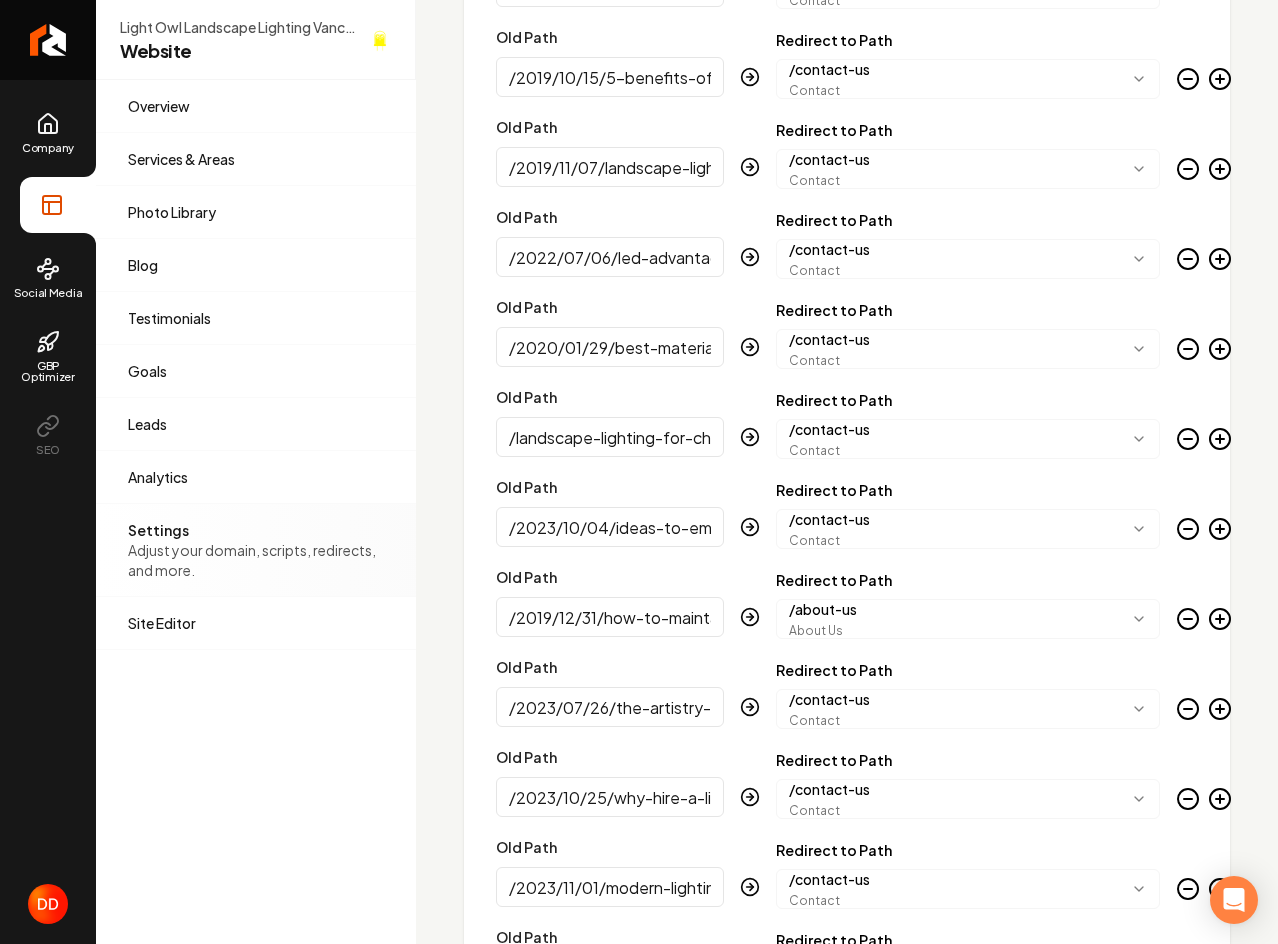 click on "/2023/10/04/ideas-to-embrace-the-night-with-landscape-lighting" at bounding box center [610, 527] 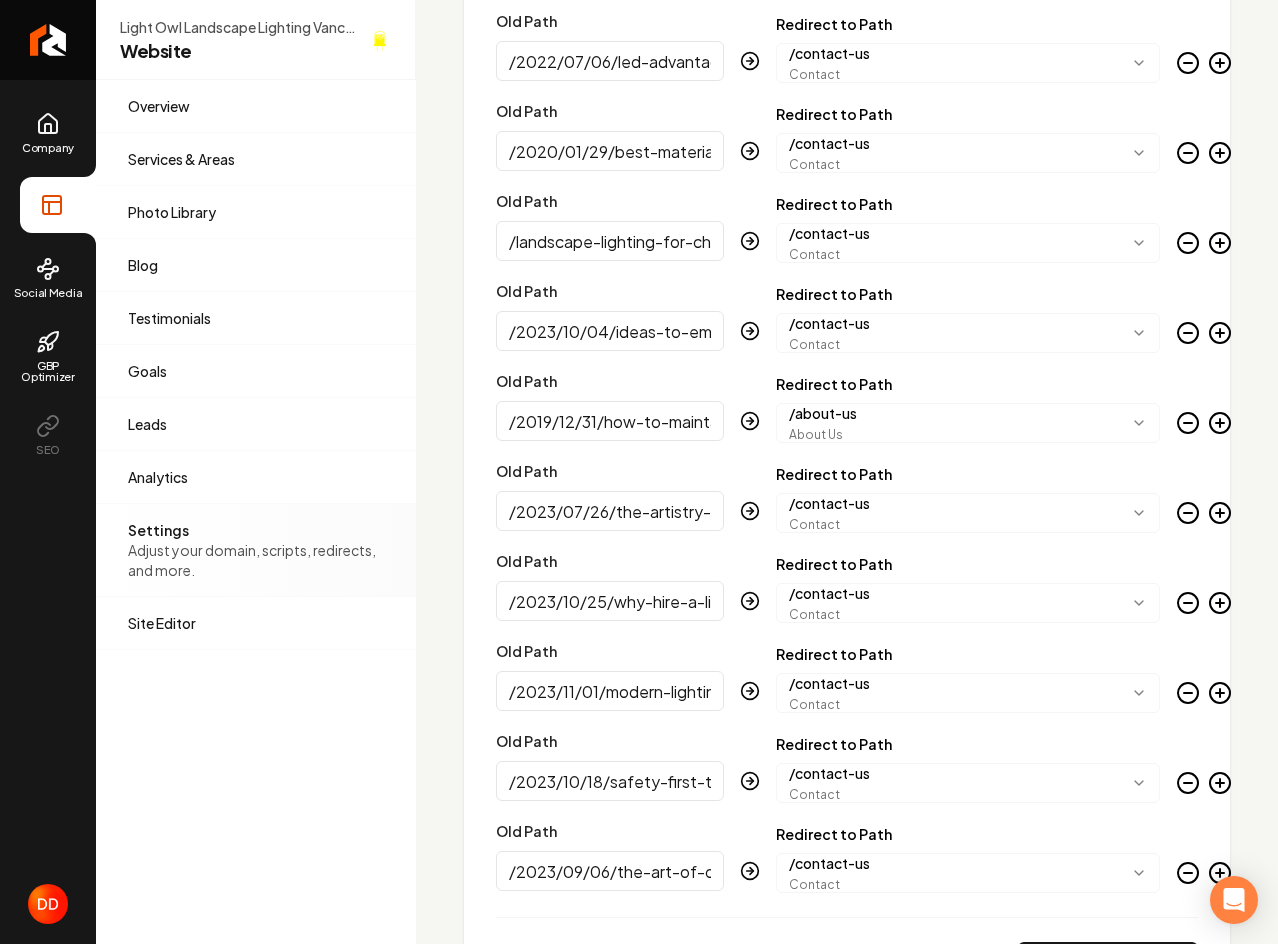 scroll, scrollTop: 5364, scrollLeft: 0, axis: vertical 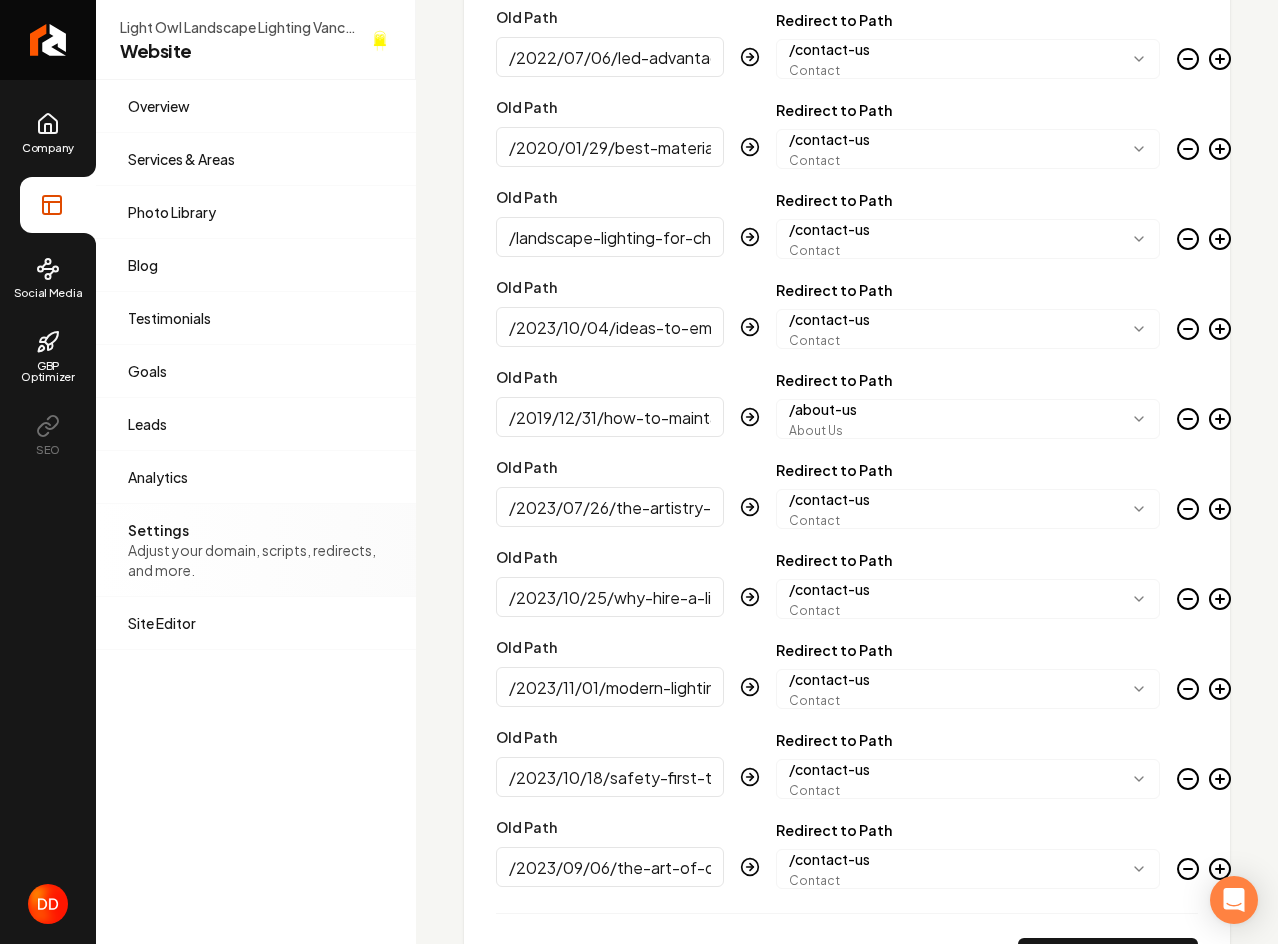 click on "/2023/10/25/why-hire-a-lighting-professional-for-your-landscape-lighting" at bounding box center (610, 597) 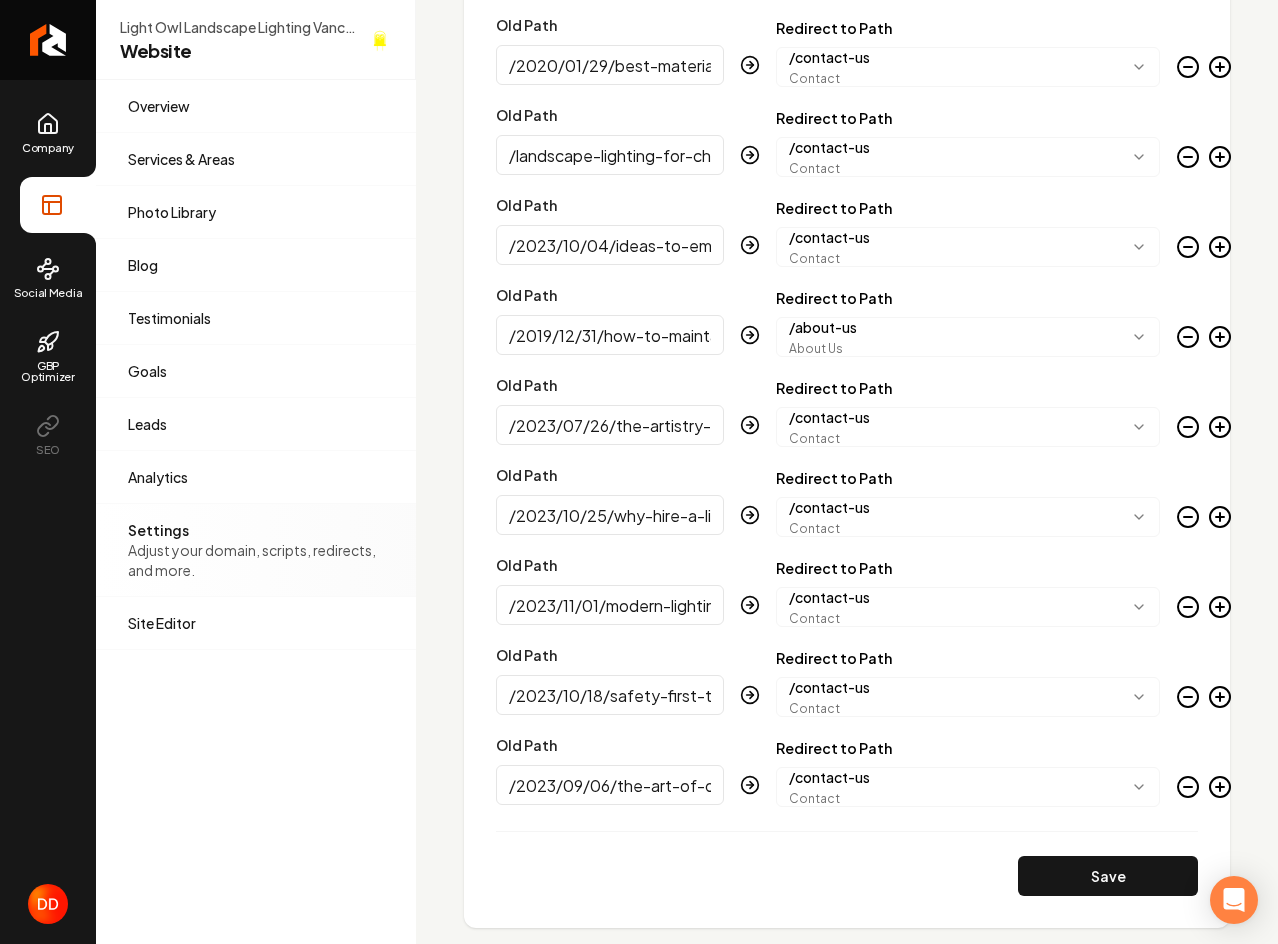 scroll, scrollTop: 5564, scrollLeft: 0, axis: vertical 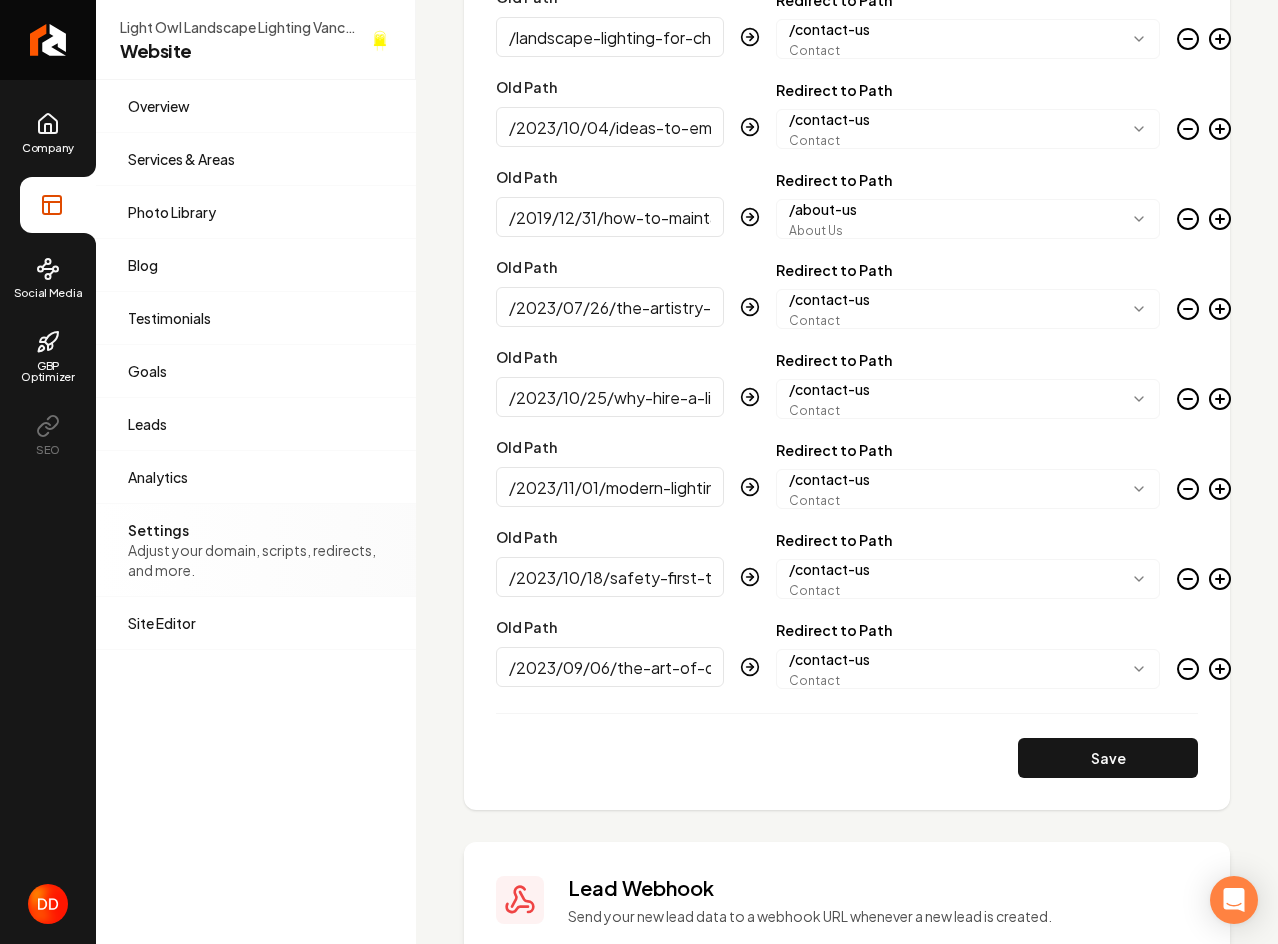 click on "/2023/10/18/safety-first-the-importance-of-landscape-lighting-for-home-security" at bounding box center [610, 577] 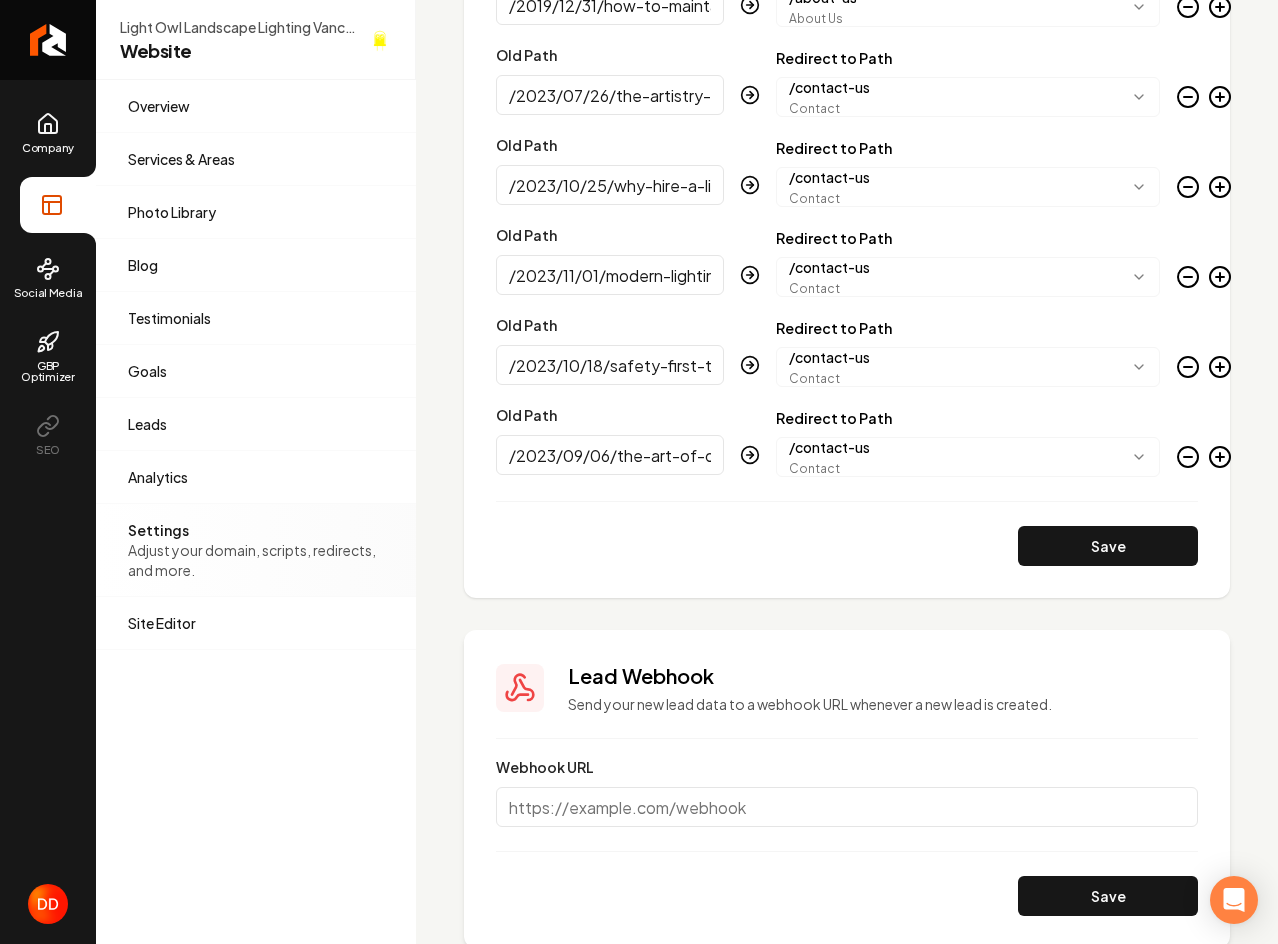 scroll, scrollTop: 5932, scrollLeft: 0, axis: vertical 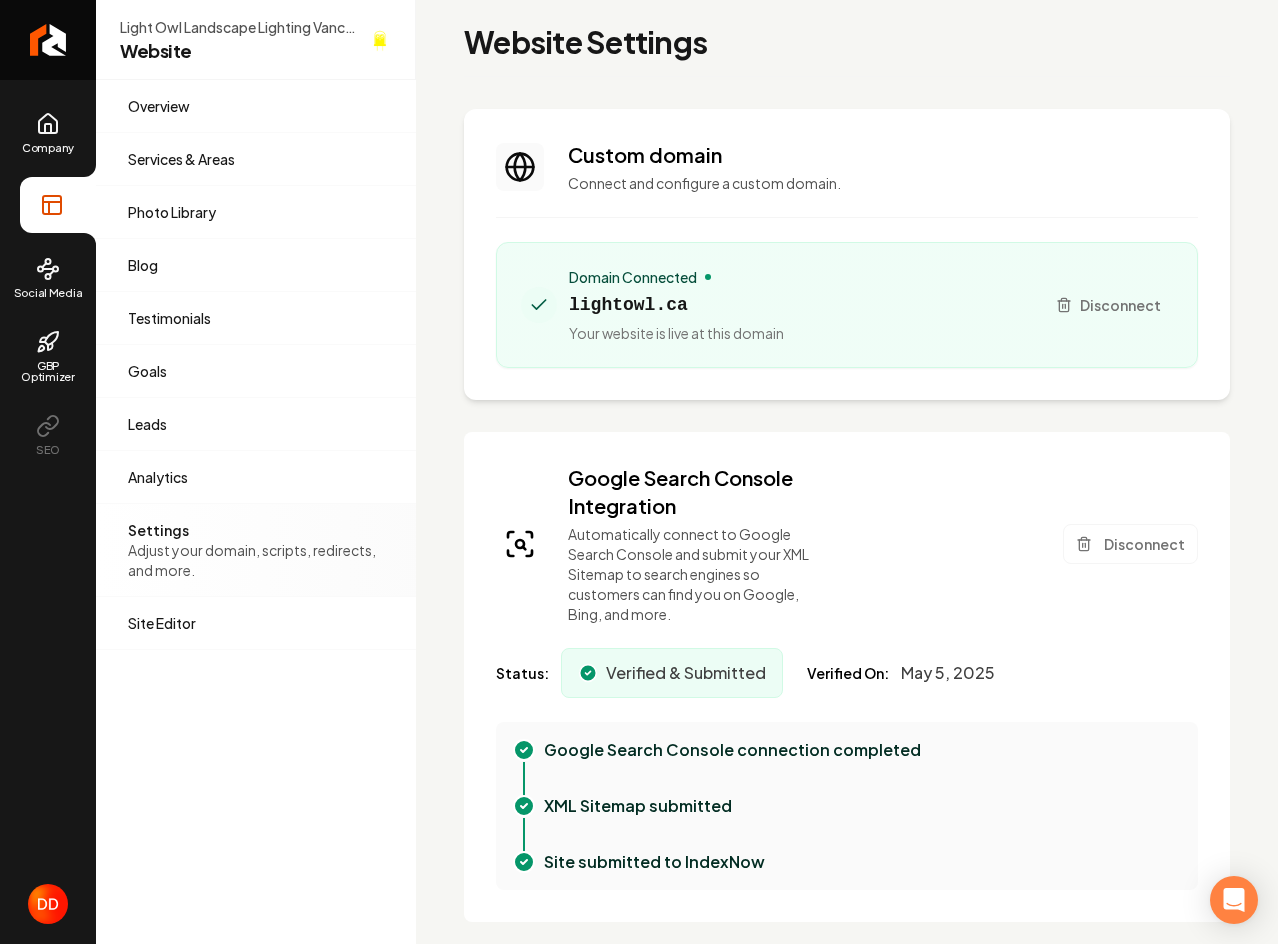 drag, startPoint x: 445, startPoint y: 762, endPoint x: 461, endPoint y: 172, distance: 590.2169 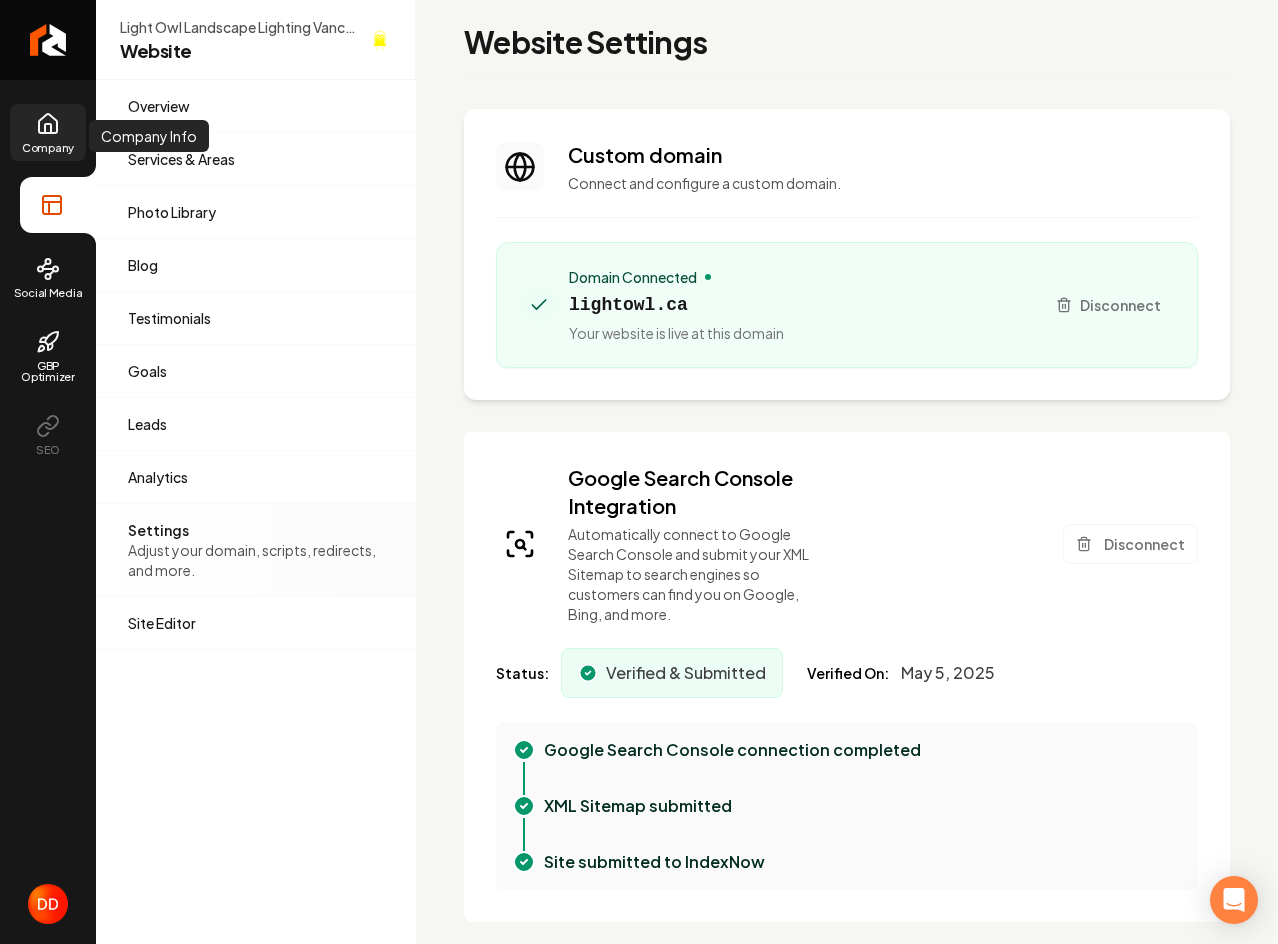 click 